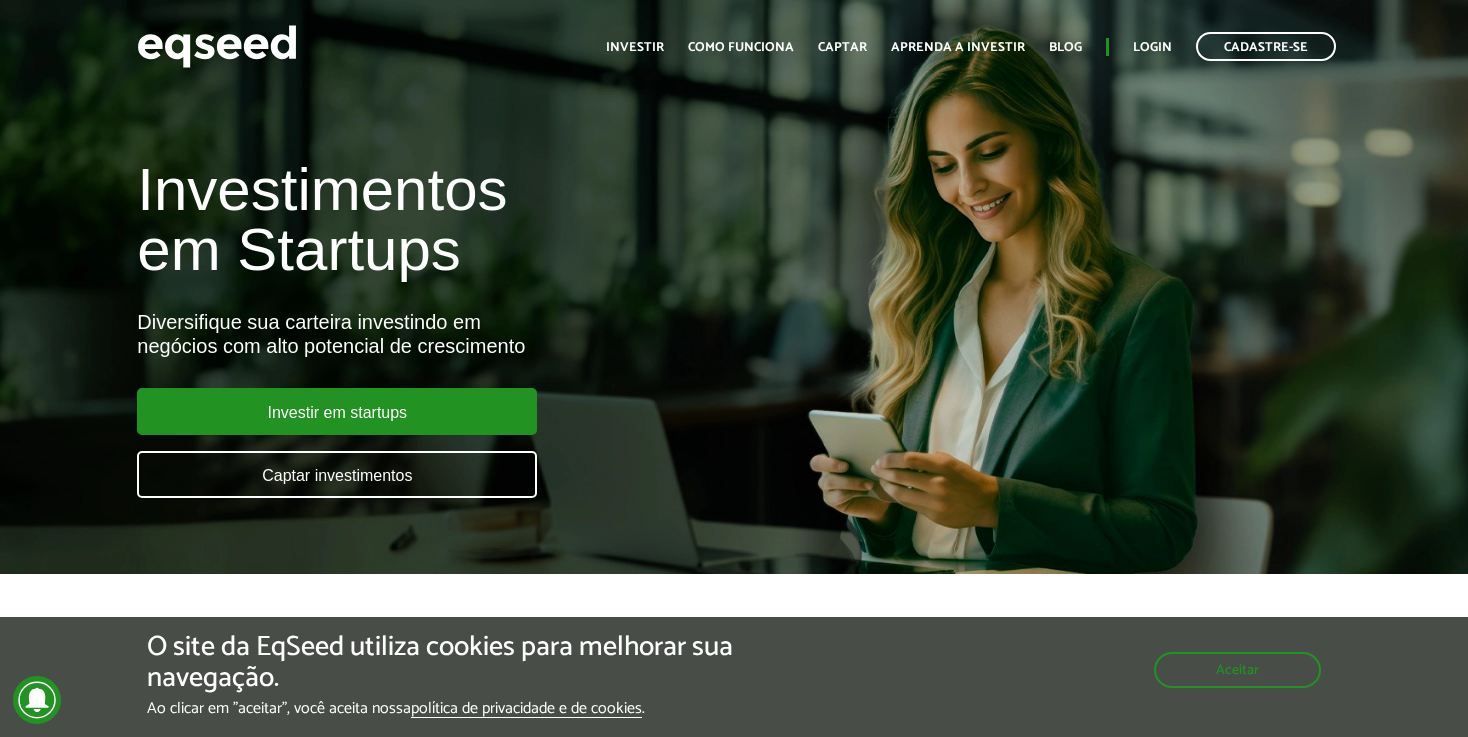 scroll, scrollTop: 0, scrollLeft: 0, axis: both 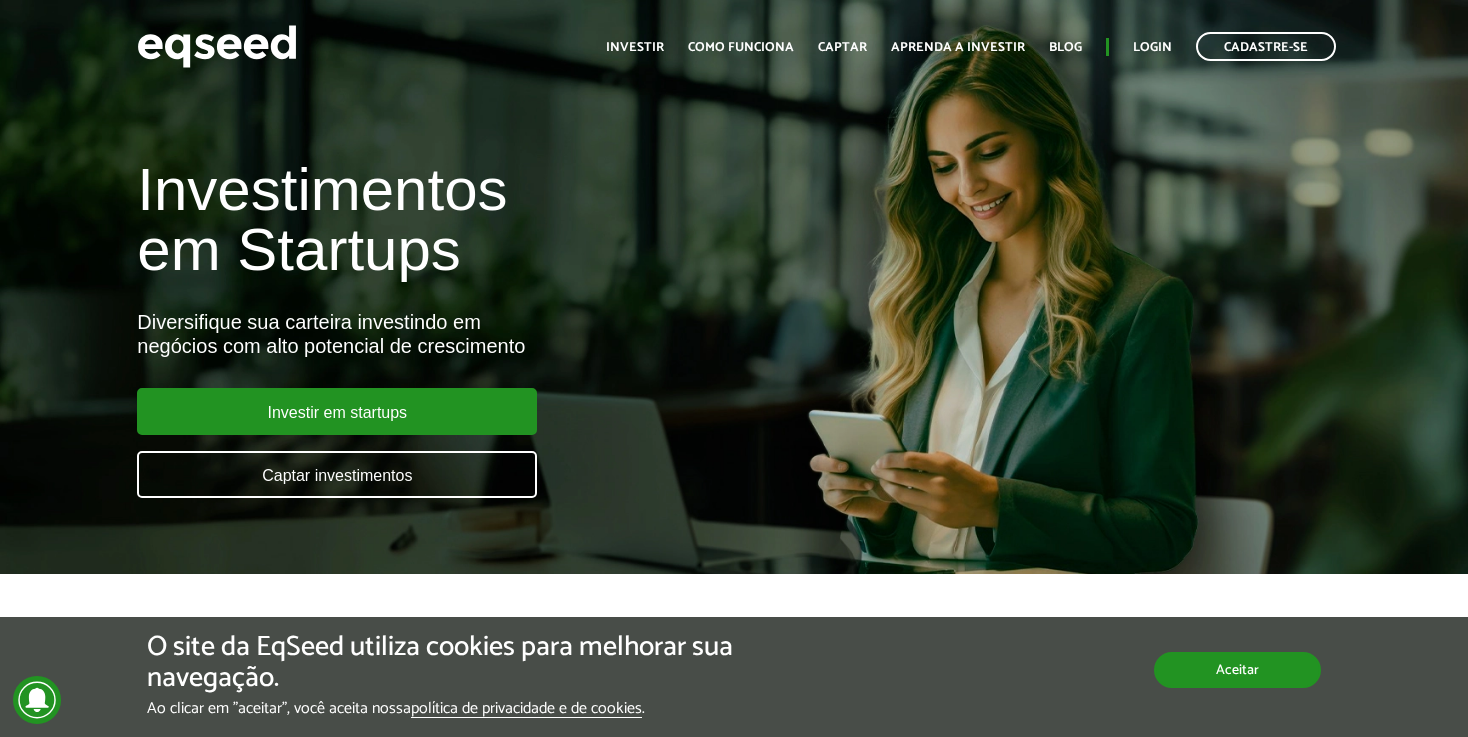 click on "Aceitar" at bounding box center [1237, 670] 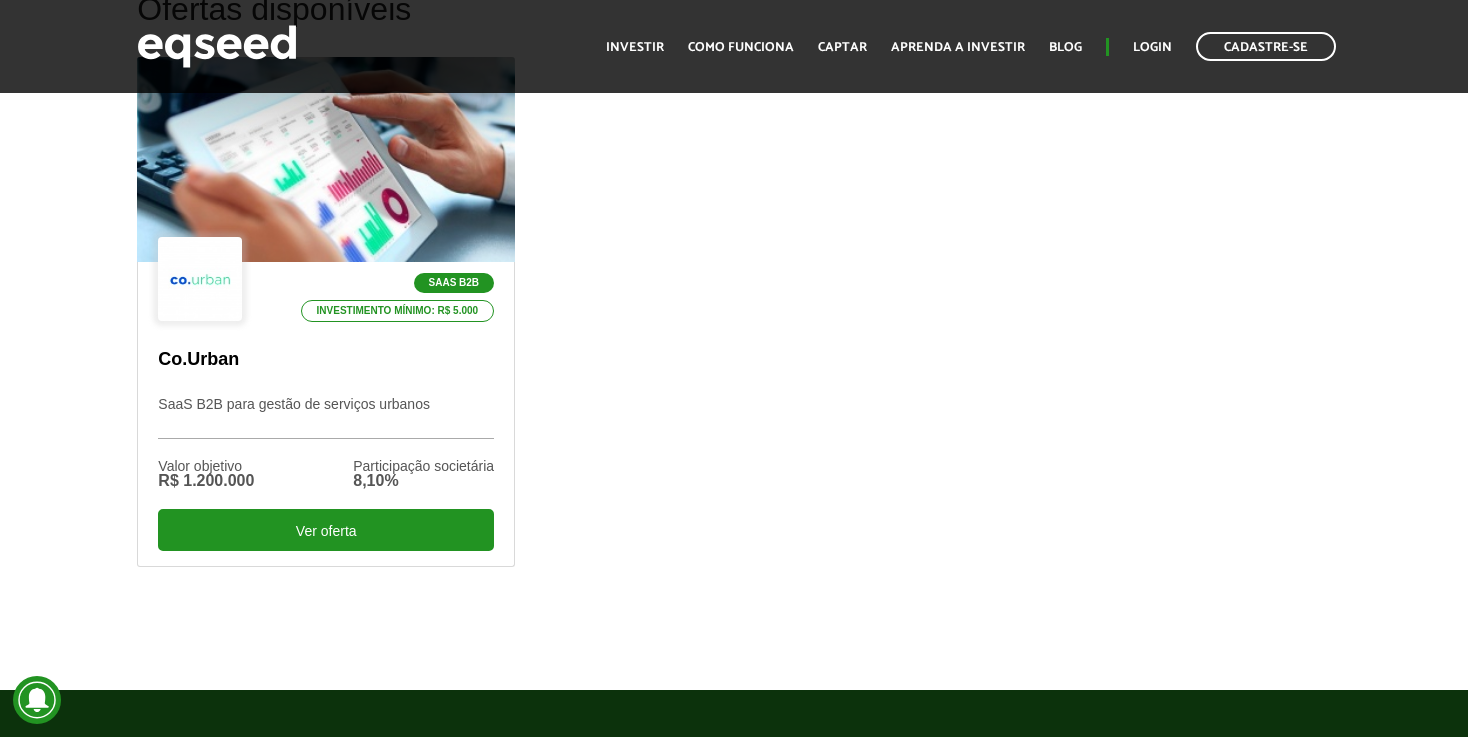 scroll, scrollTop: 659, scrollLeft: 0, axis: vertical 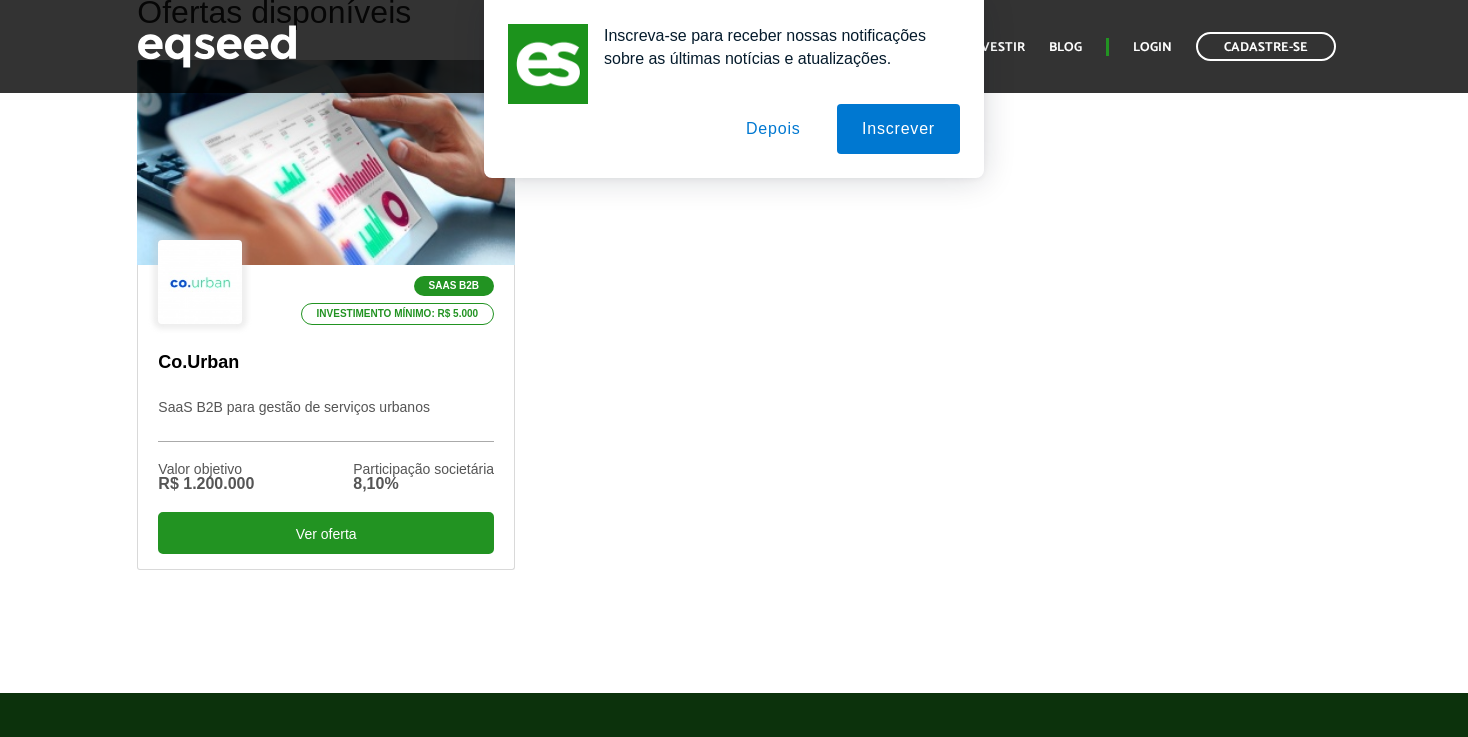 click on "Depois" at bounding box center [773, 129] 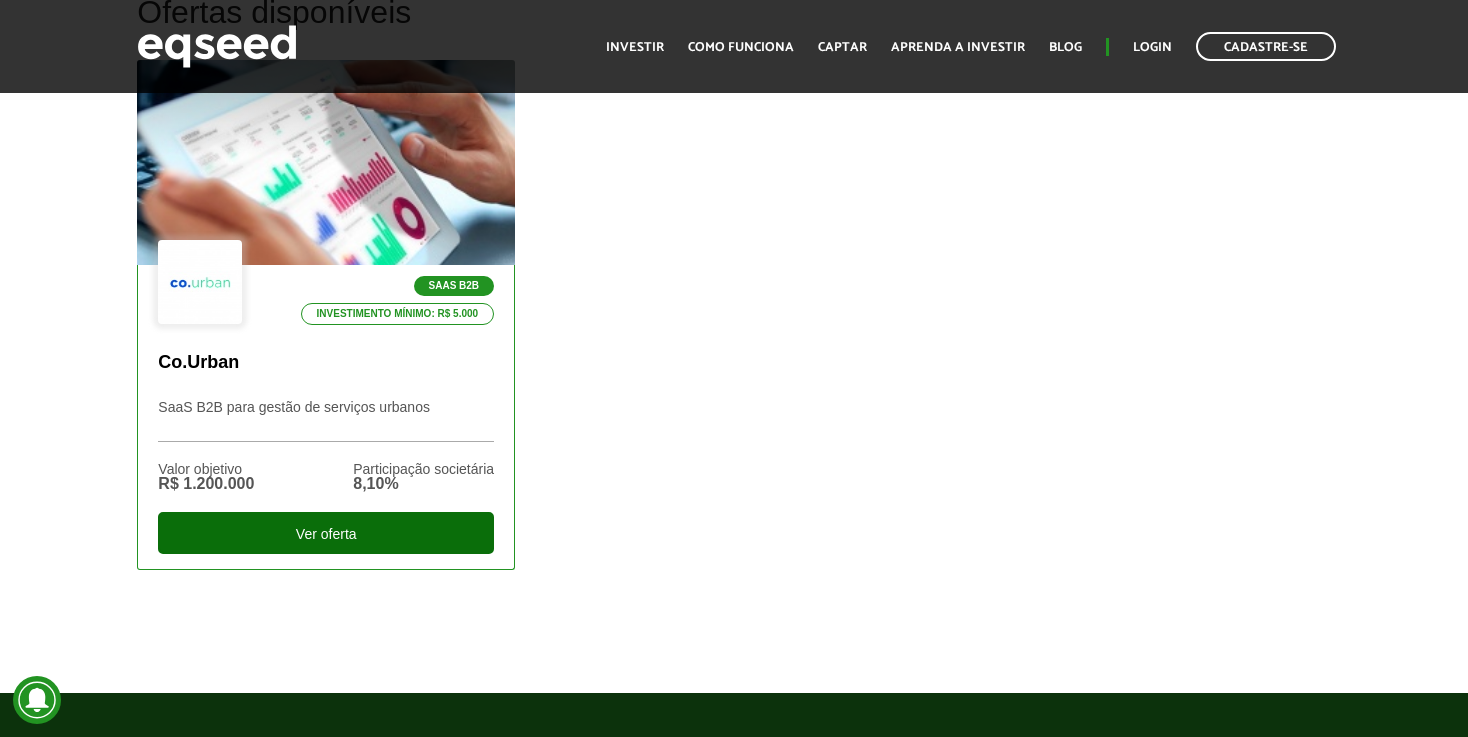 click on "Ver oferta" at bounding box center (326, 533) 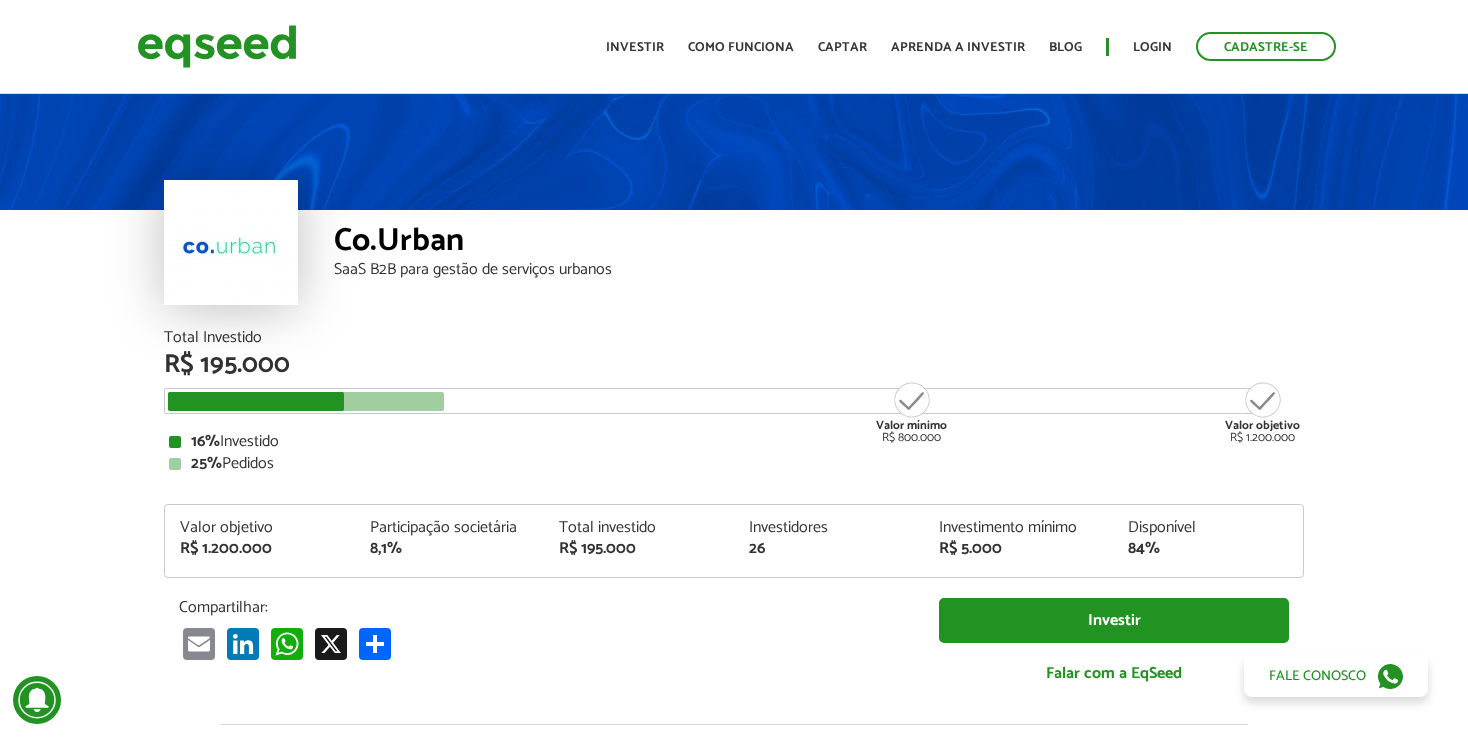 scroll, scrollTop: 0, scrollLeft: 0, axis: both 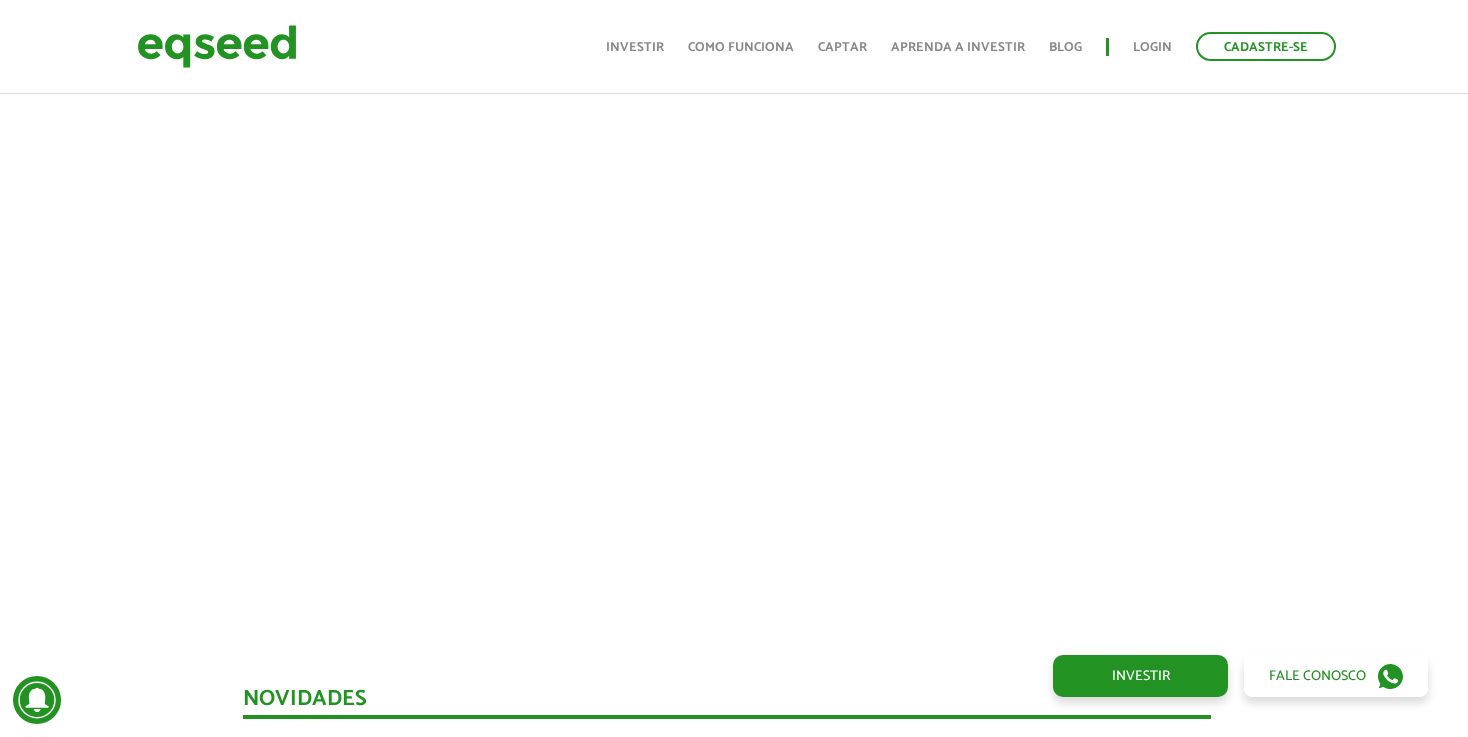 click at bounding box center (727, 267) 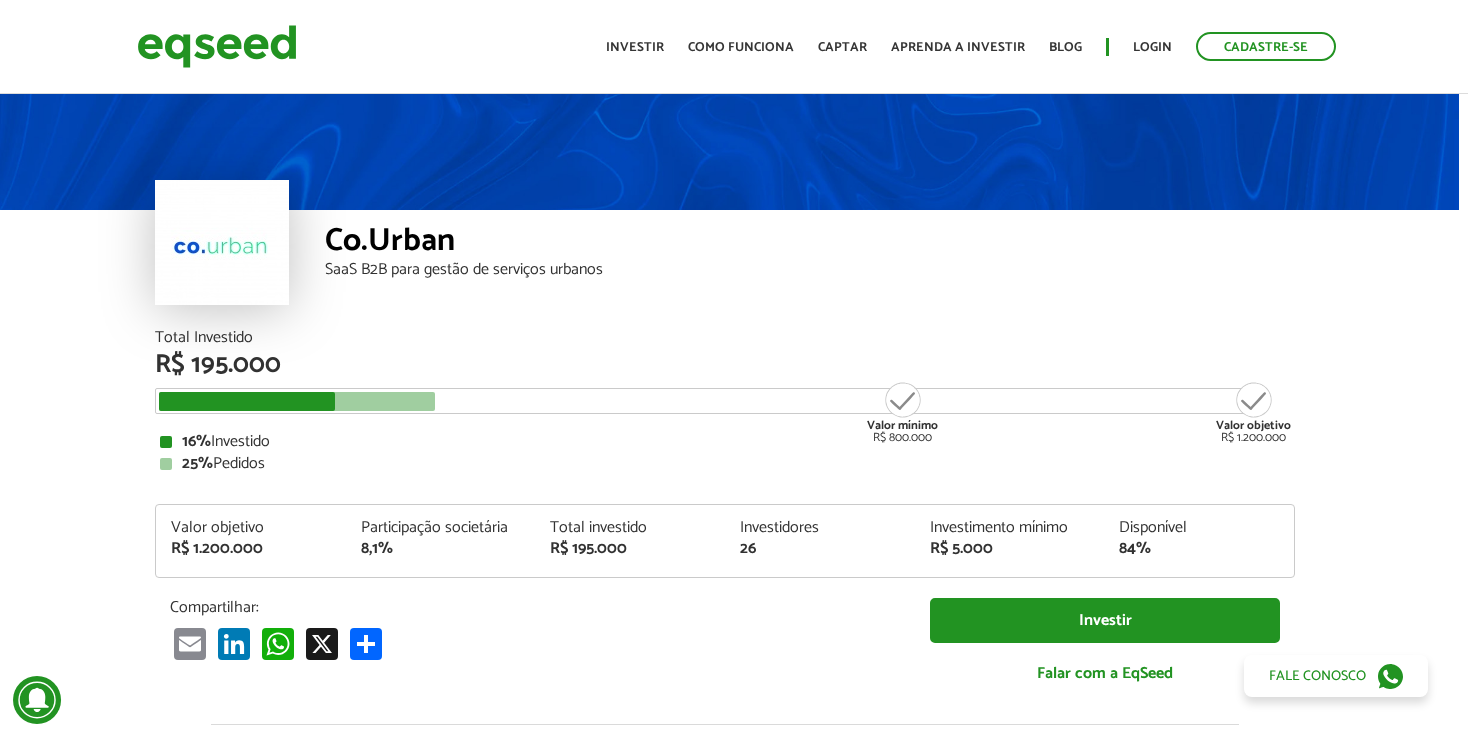 scroll, scrollTop: 0, scrollLeft: 9, axis: horizontal 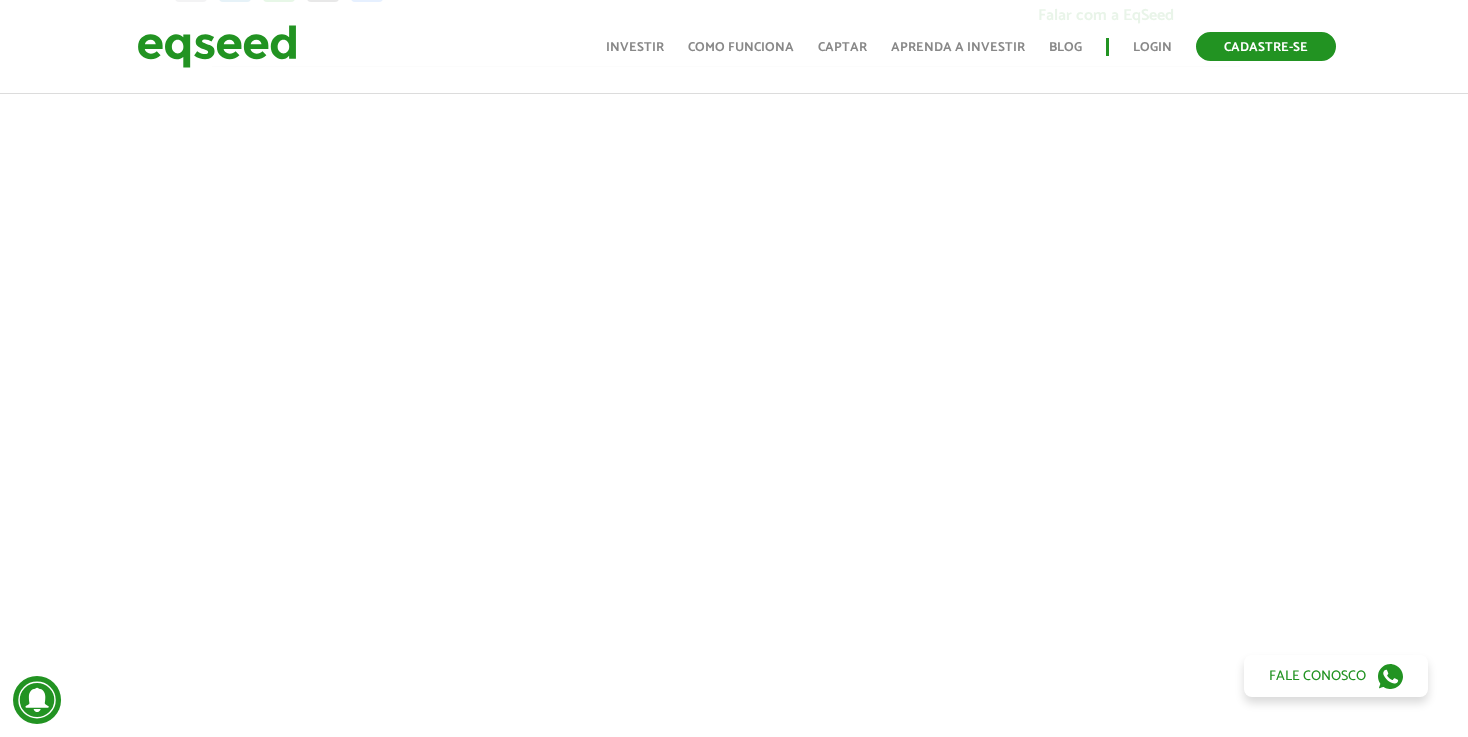 click on "Cadastre-se" at bounding box center [1266, 46] 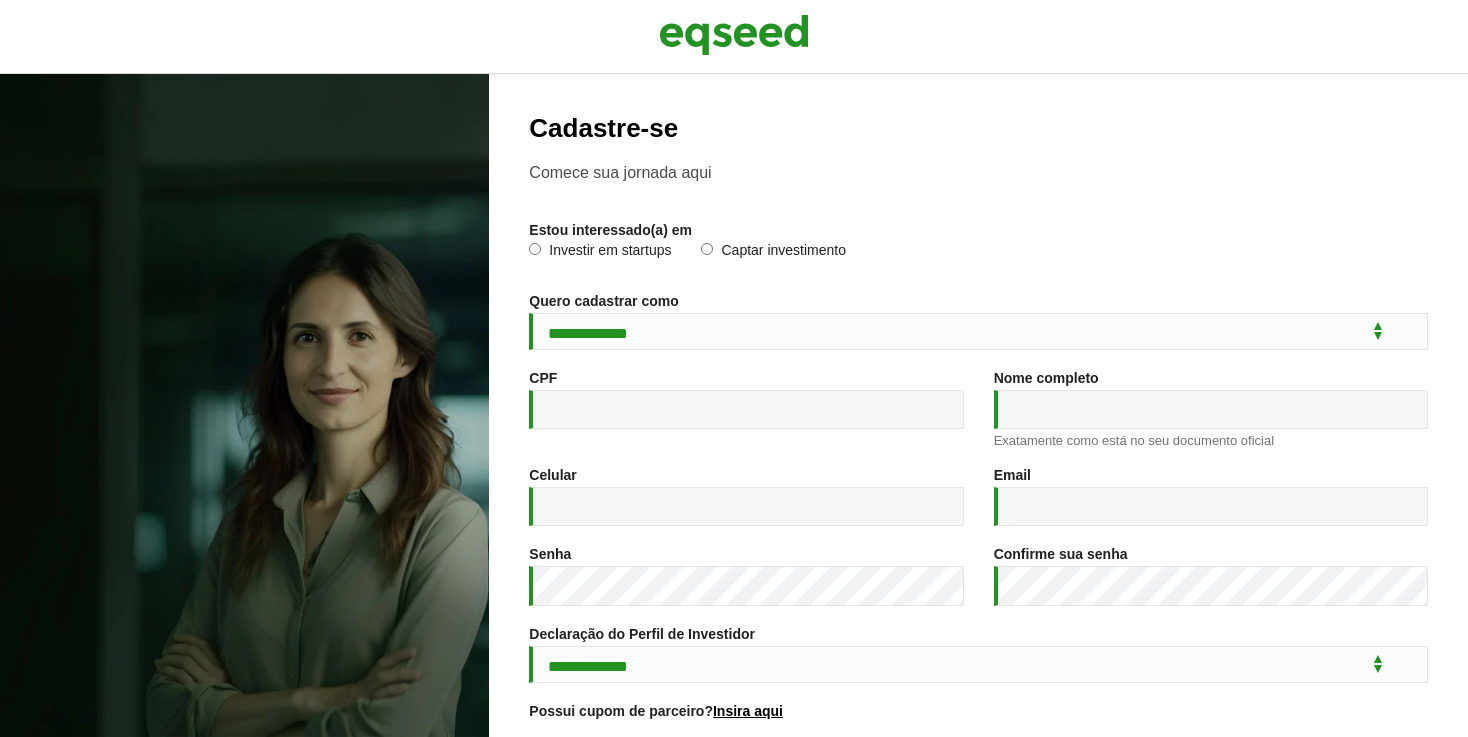 scroll, scrollTop: 0, scrollLeft: 0, axis: both 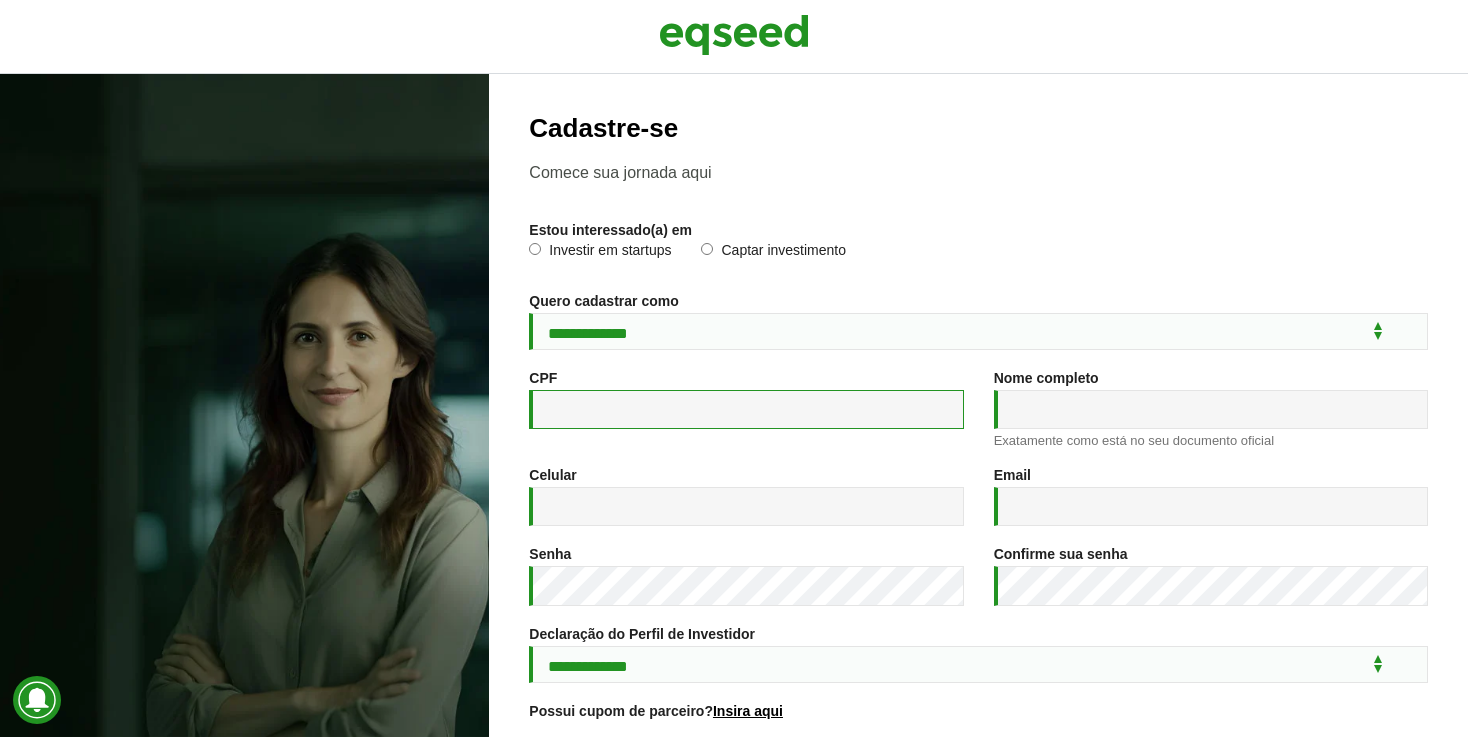 click on "CPF  *" at bounding box center (746, 409) 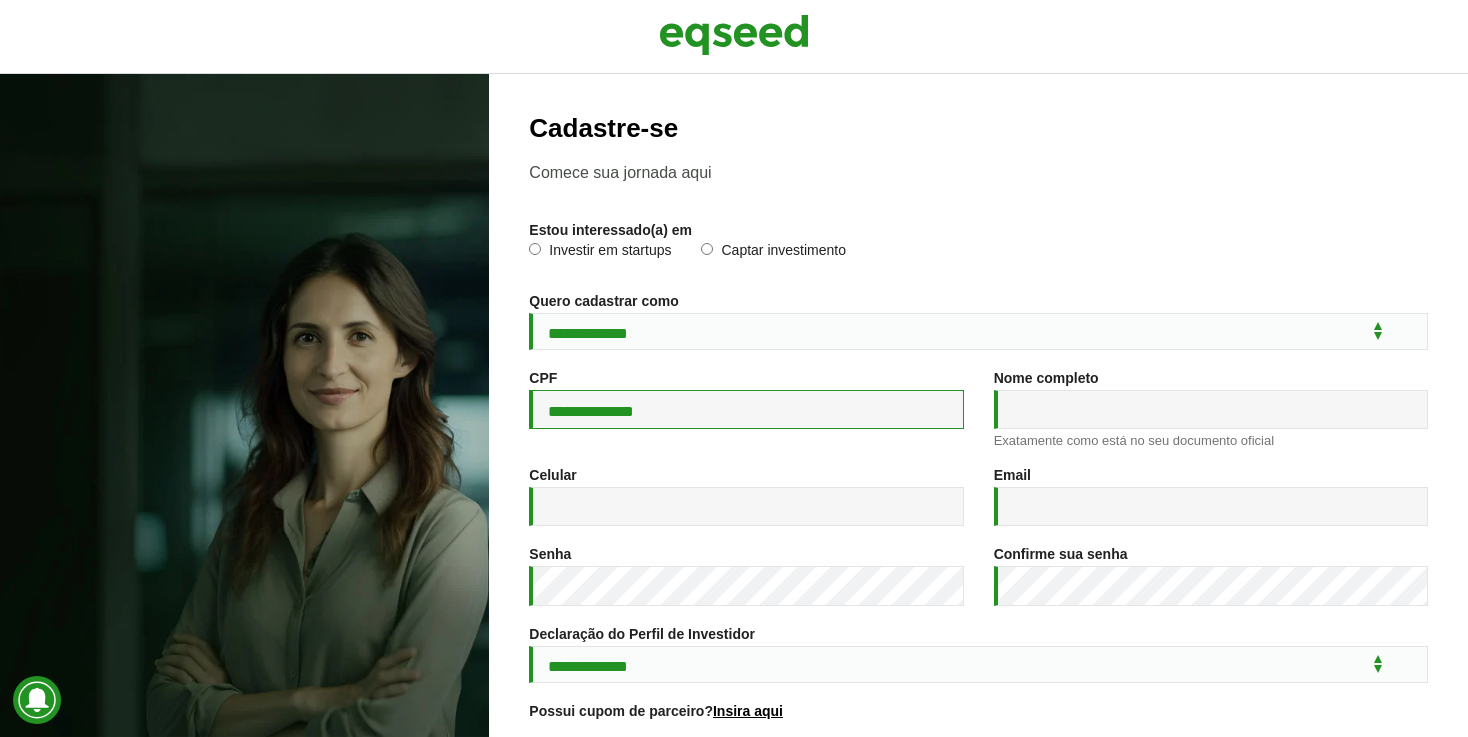 type on "**********" 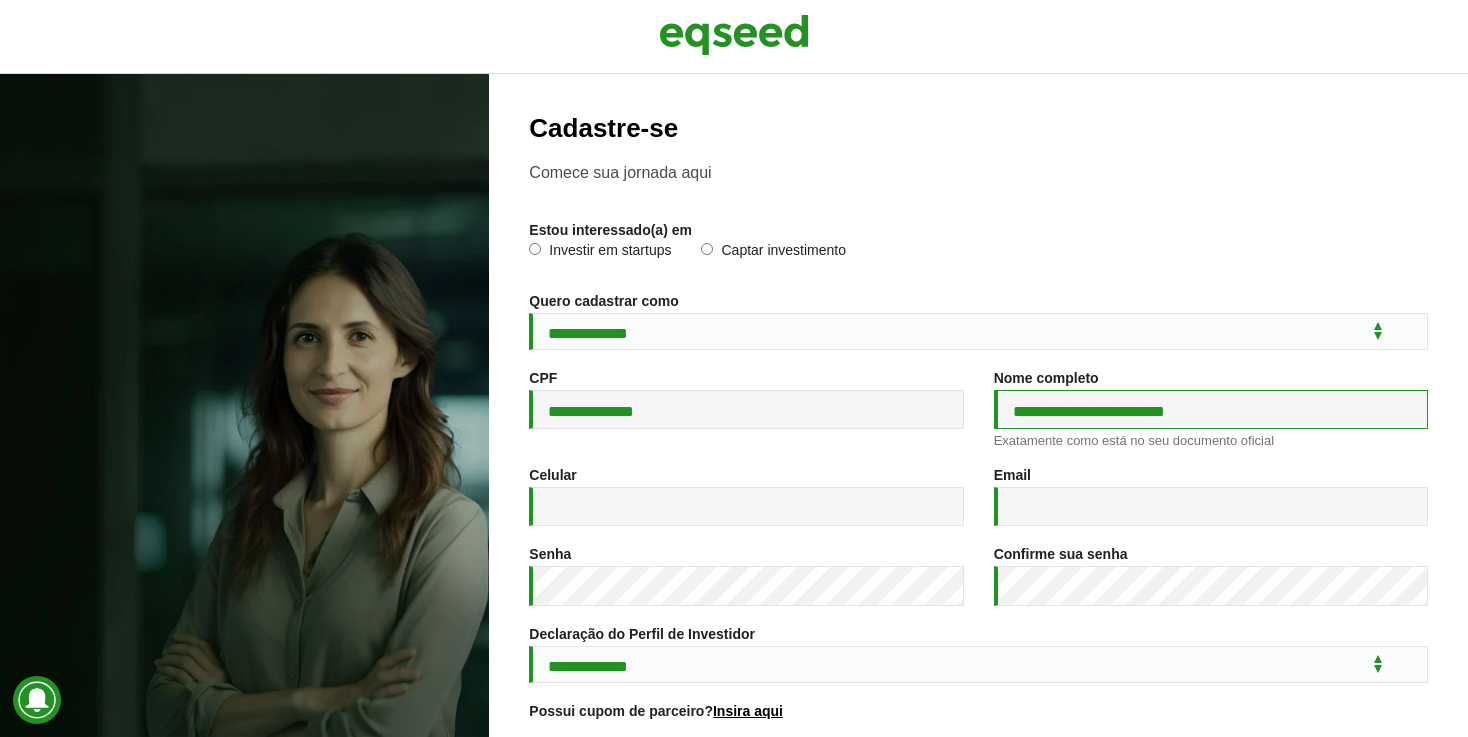 type on "**********" 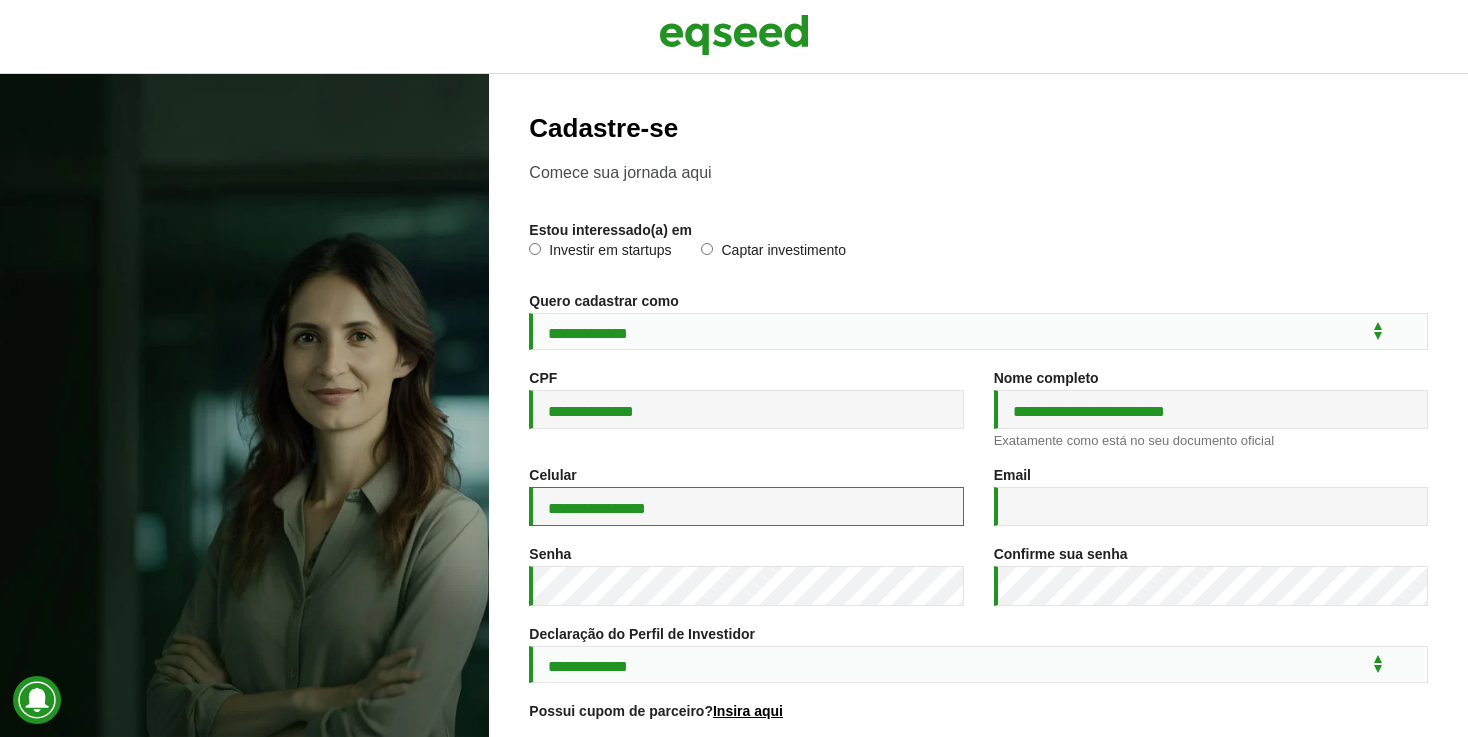 type on "**********" 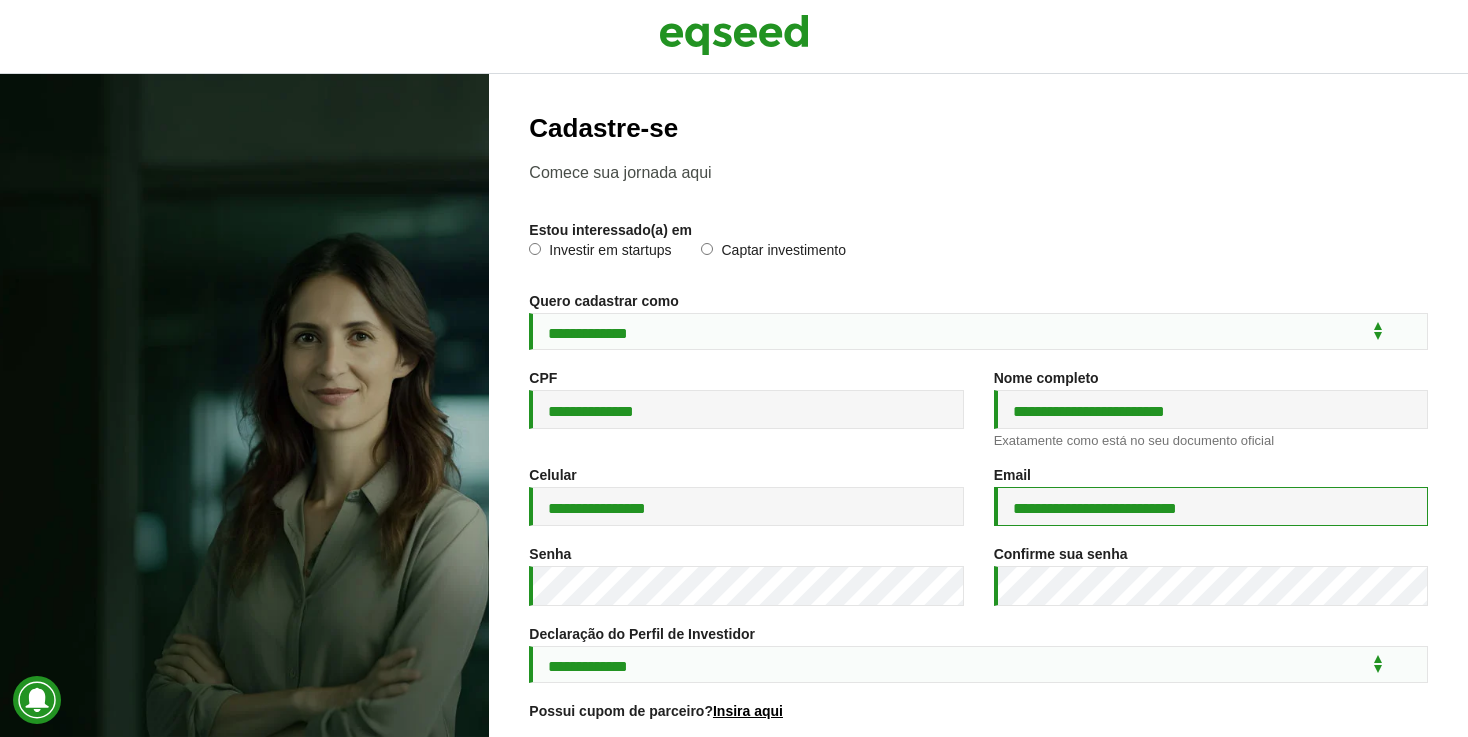type on "**********" 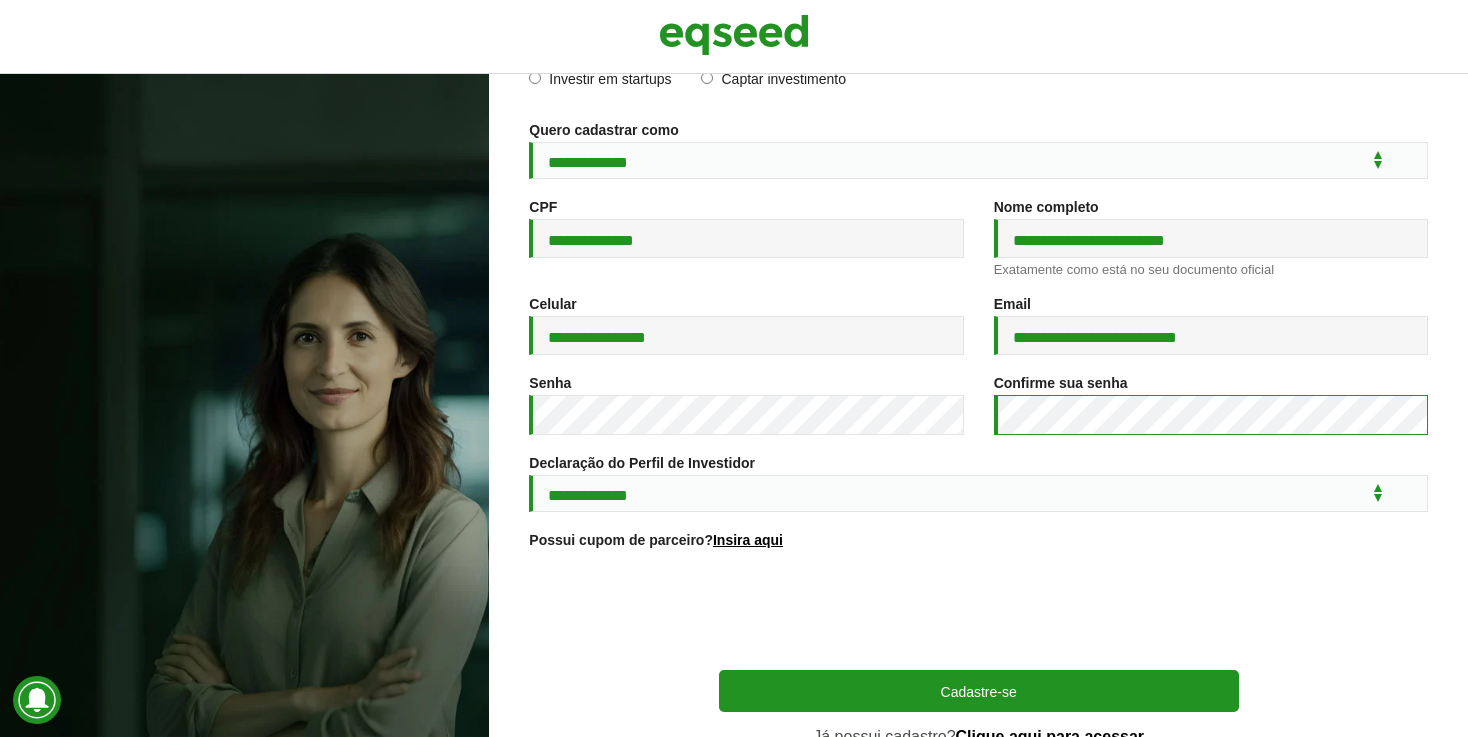 scroll, scrollTop: 172, scrollLeft: 0, axis: vertical 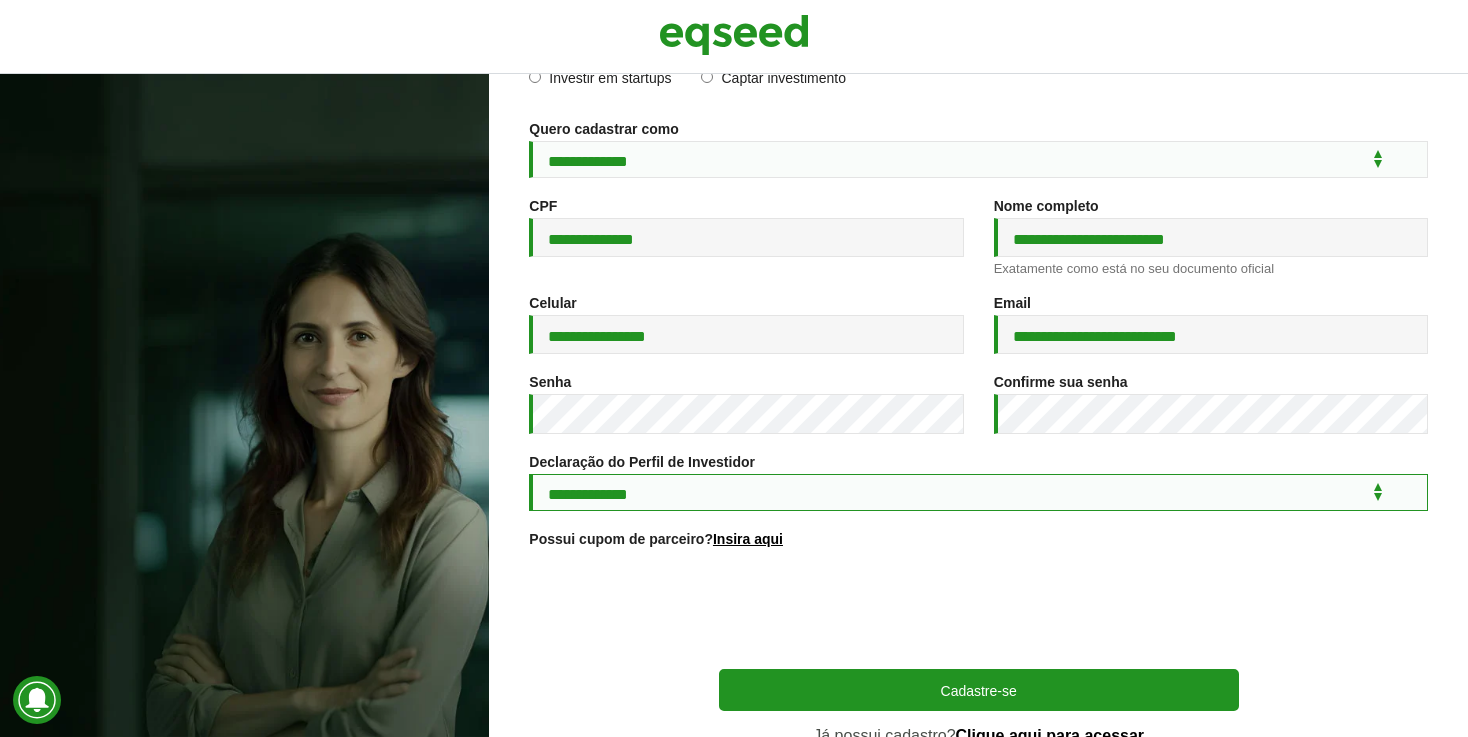 click on "**********" at bounding box center (978, 492) 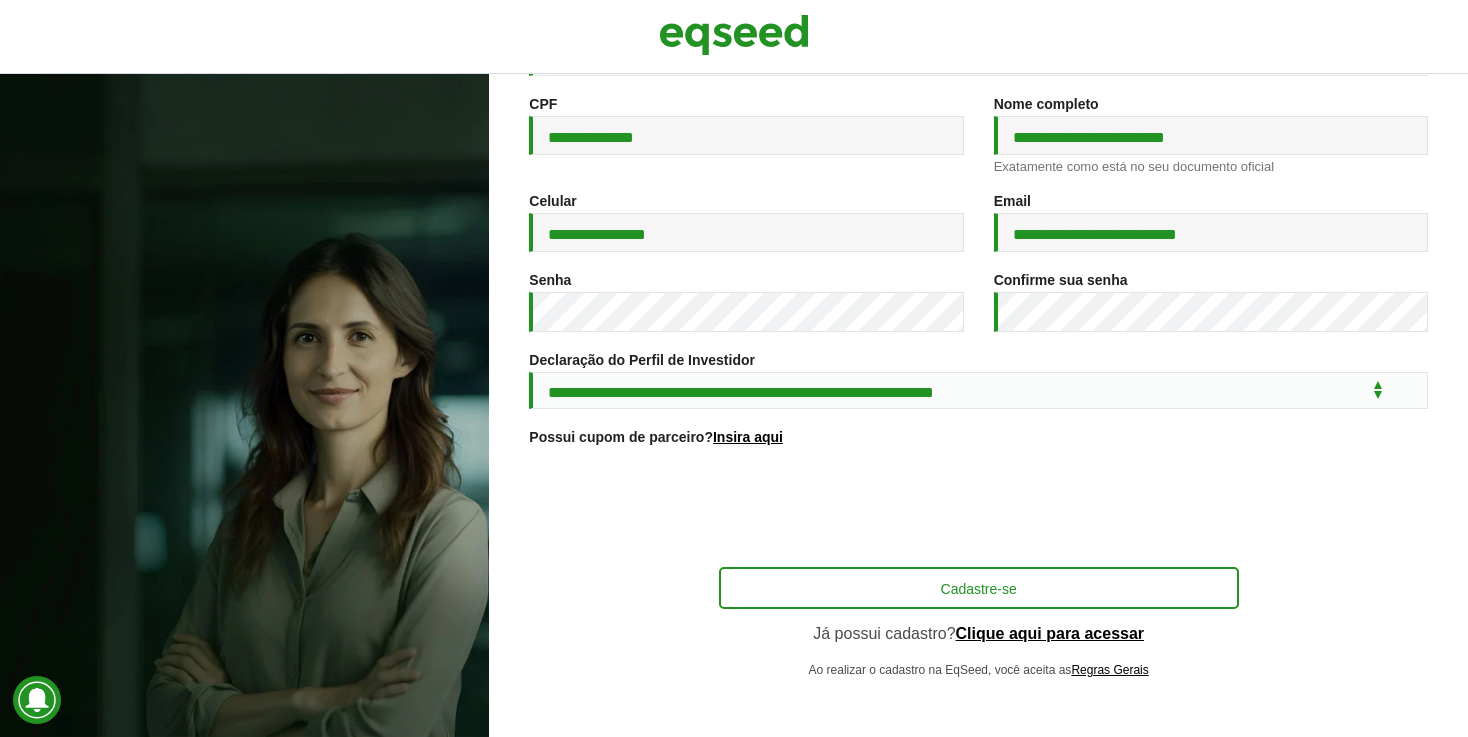 scroll, scrollTop: 281, scrollLeft: 0, axis: vertical 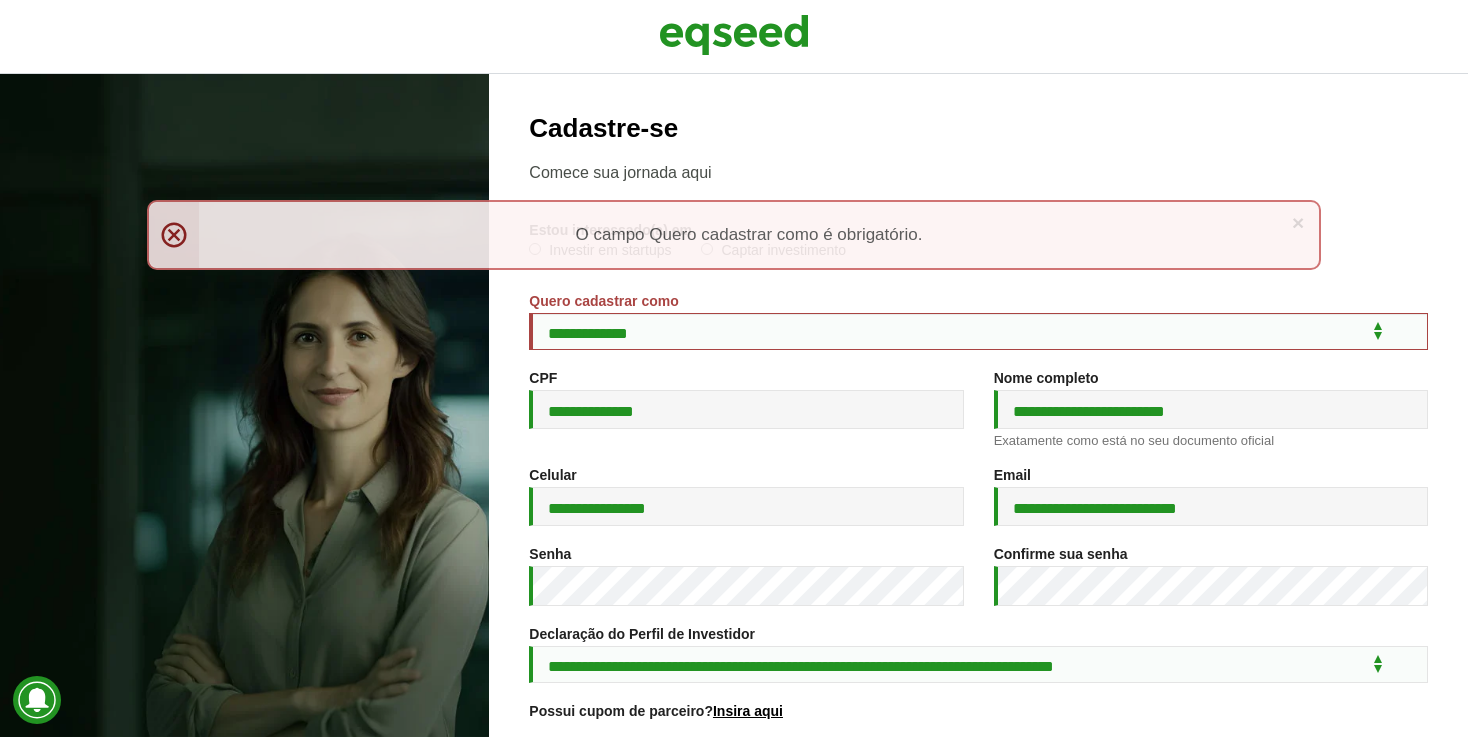 click on "Quero cadastrar como  *" at bounding box center (603, 301) 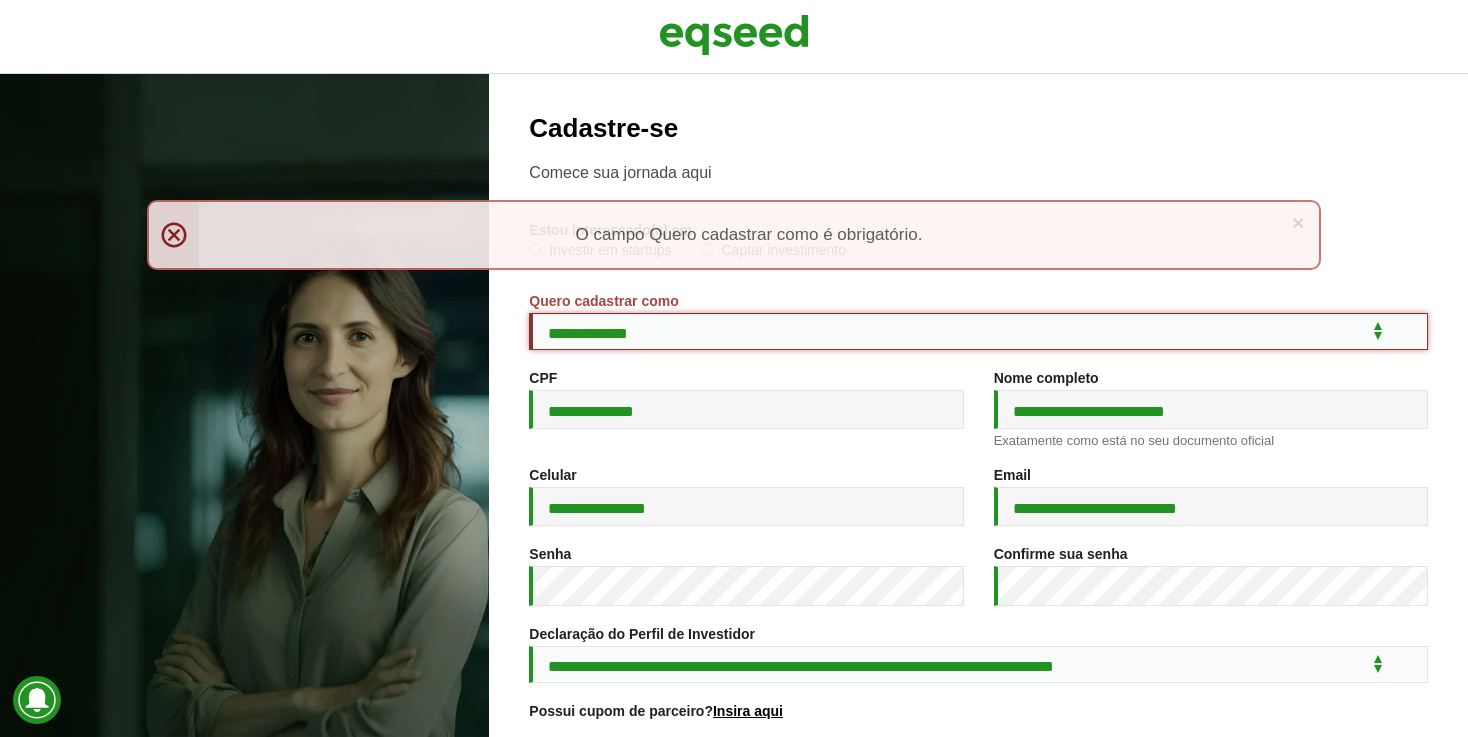 click on "**********" at bounding box center [978, 331] 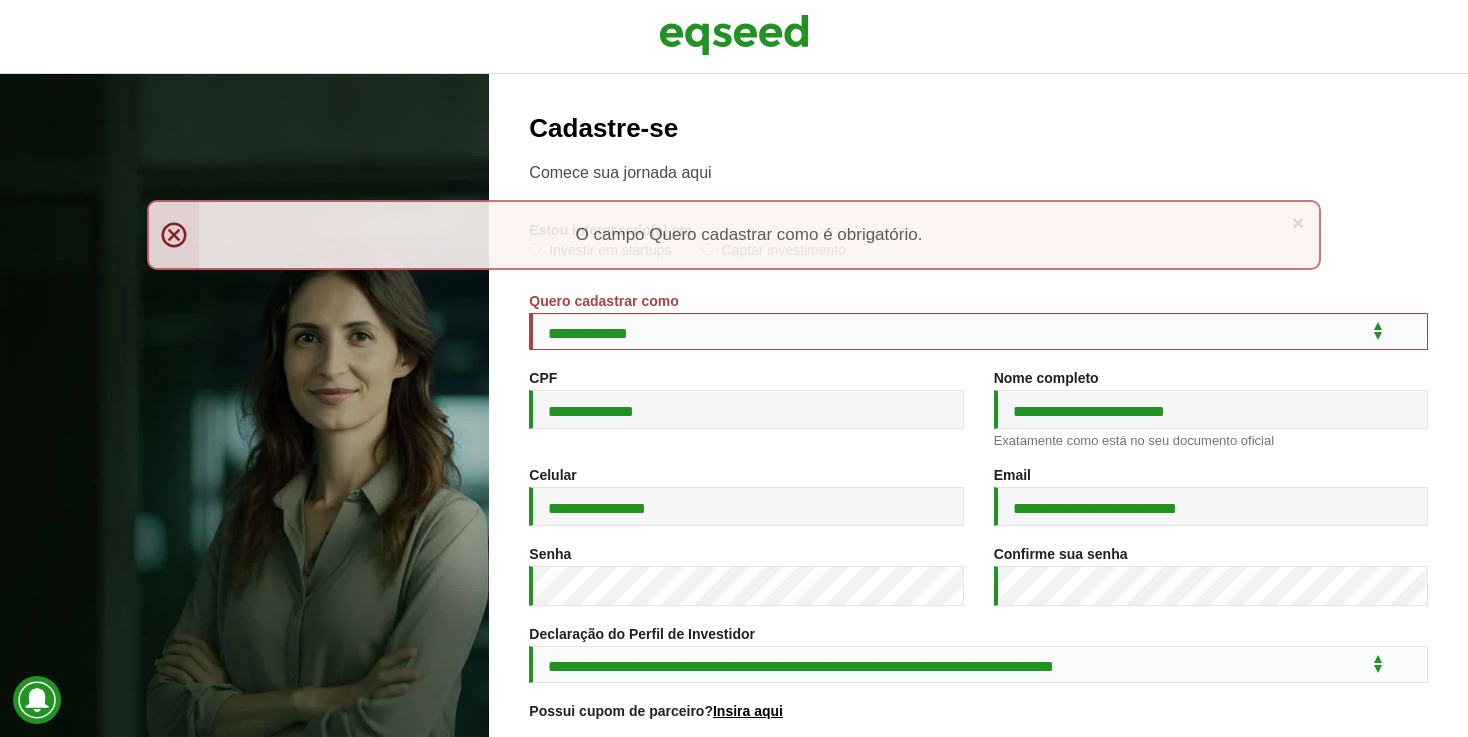 click on "**********" at bounding box center [978, 493] 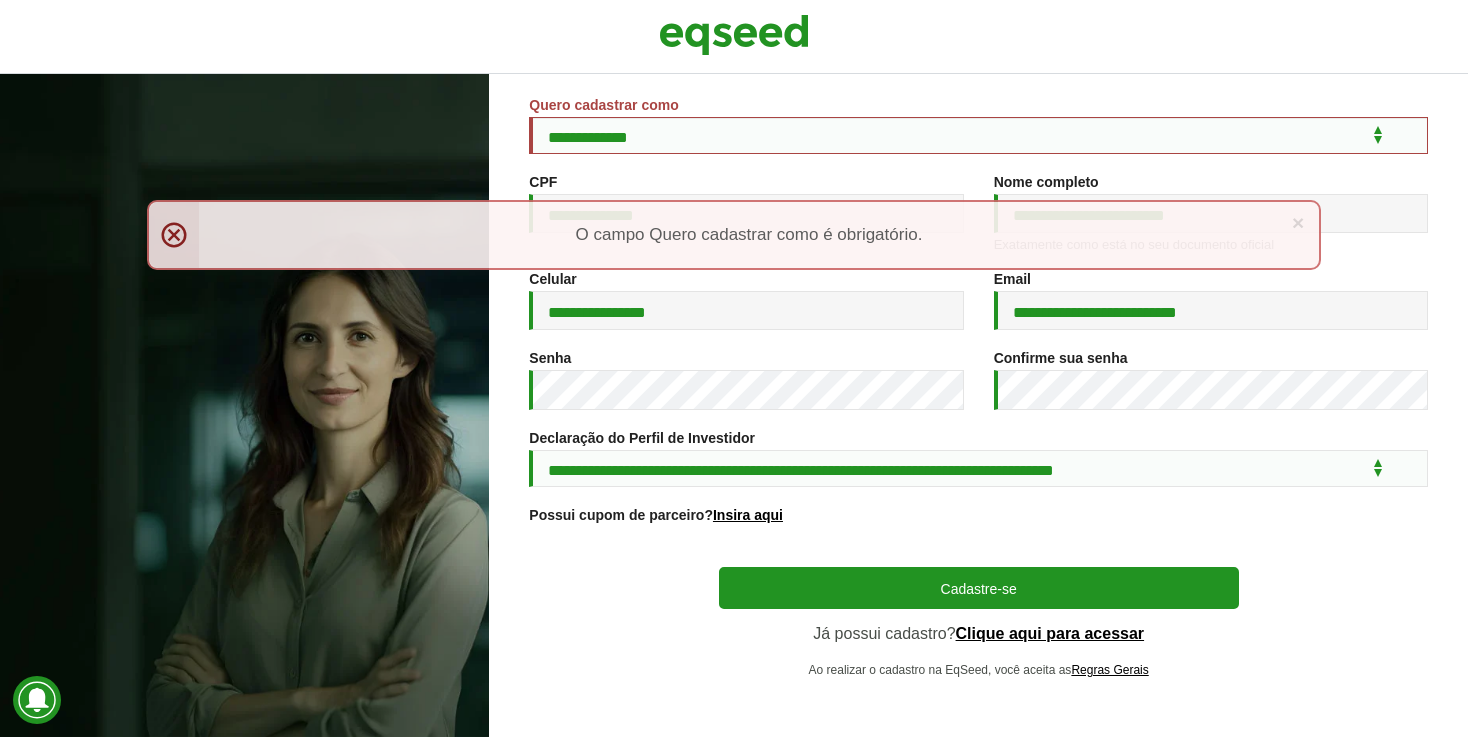 scroll, scrollTop: 203, scrollLeft: 0, axis: vertical 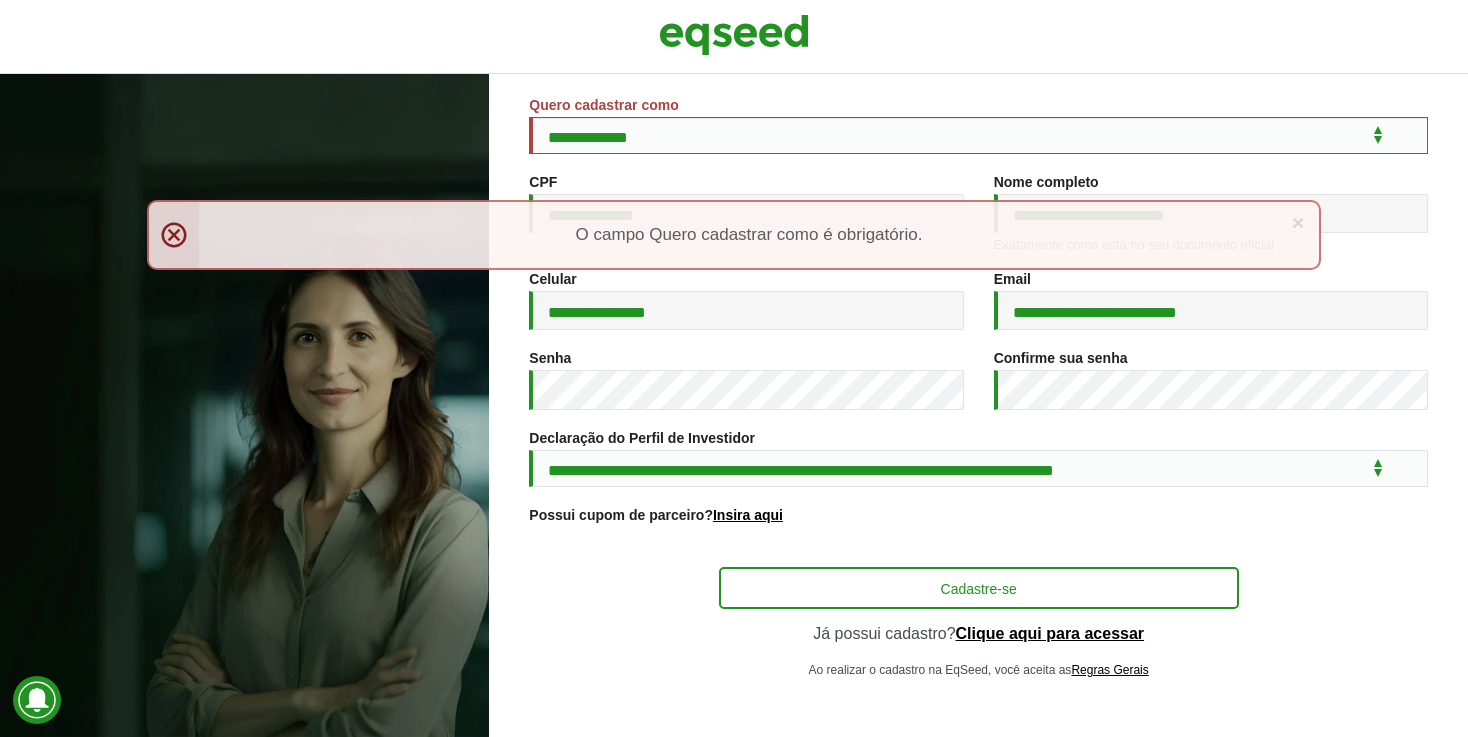 click on "Cadastre-se" at bounding box center [979, 588] 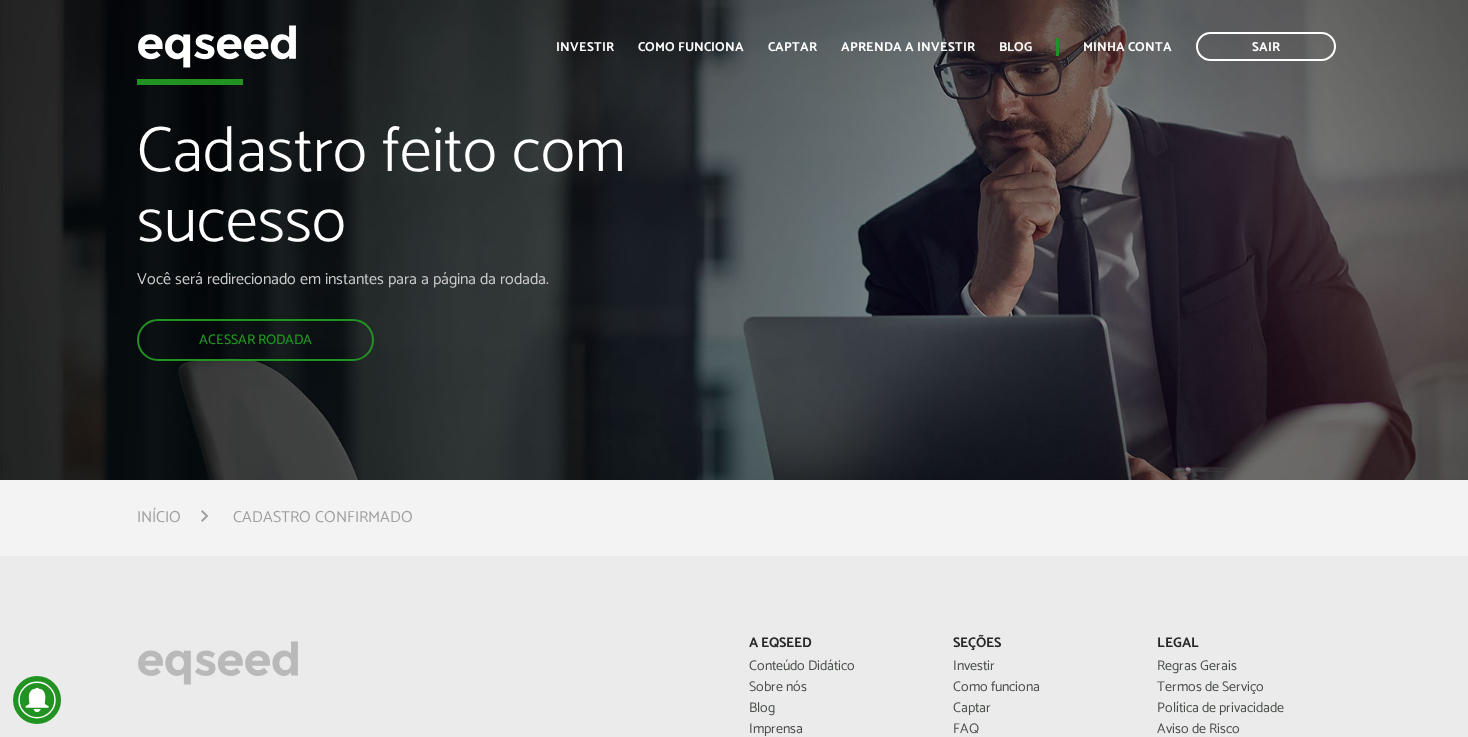 scroll, scrollTop: 0, scrollLeft: 0, axis: both 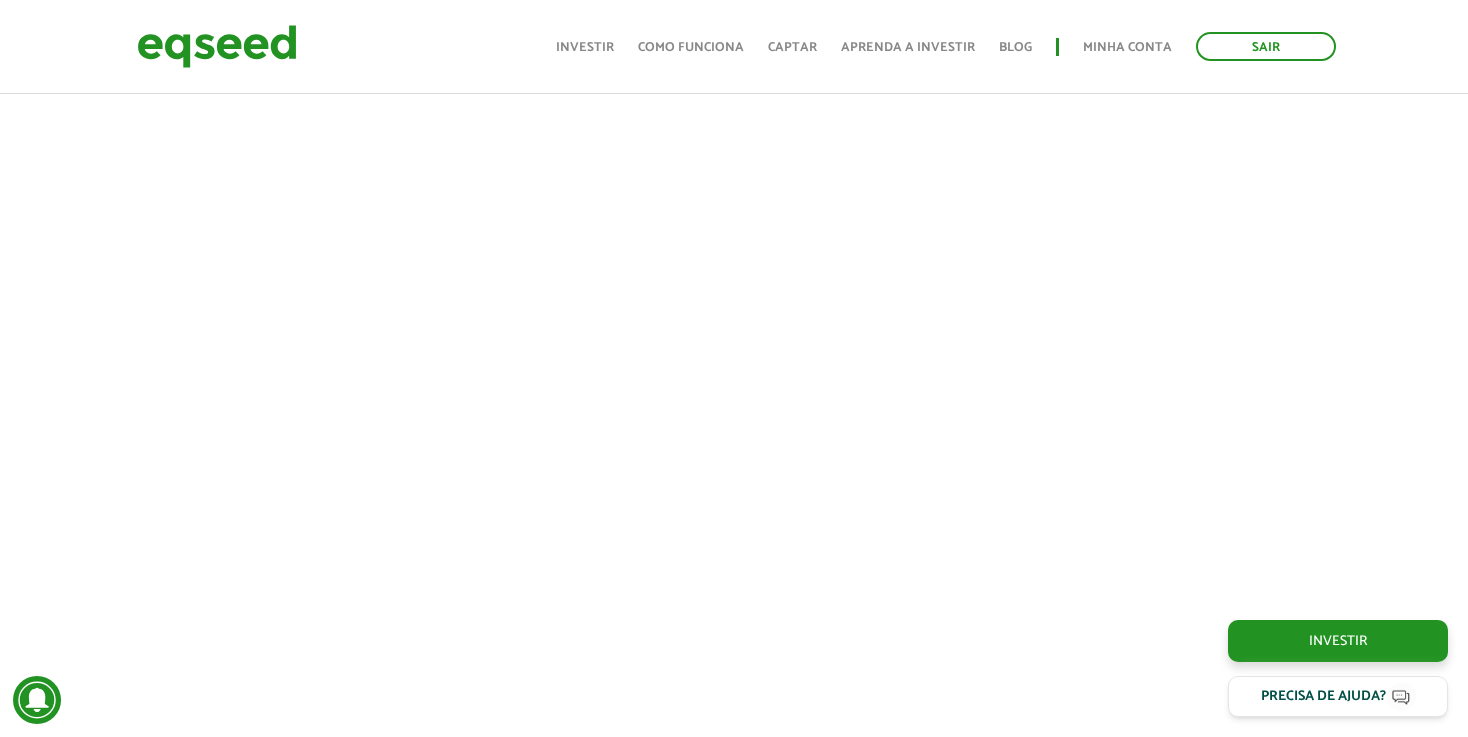 click on "Co.Urban
SaaS B2B para gestão de serviços urbanos
Total Investido
R$ 195.000
Valor mínimo R$ 800.000
Valor objetivo R$ 1.200.000
16%  Investido
25%  Pedidos
Valor objetivo
R$ 1.200.000
Participação societária
8,1% R$ 195.000" at bounding box center [731, 1837] 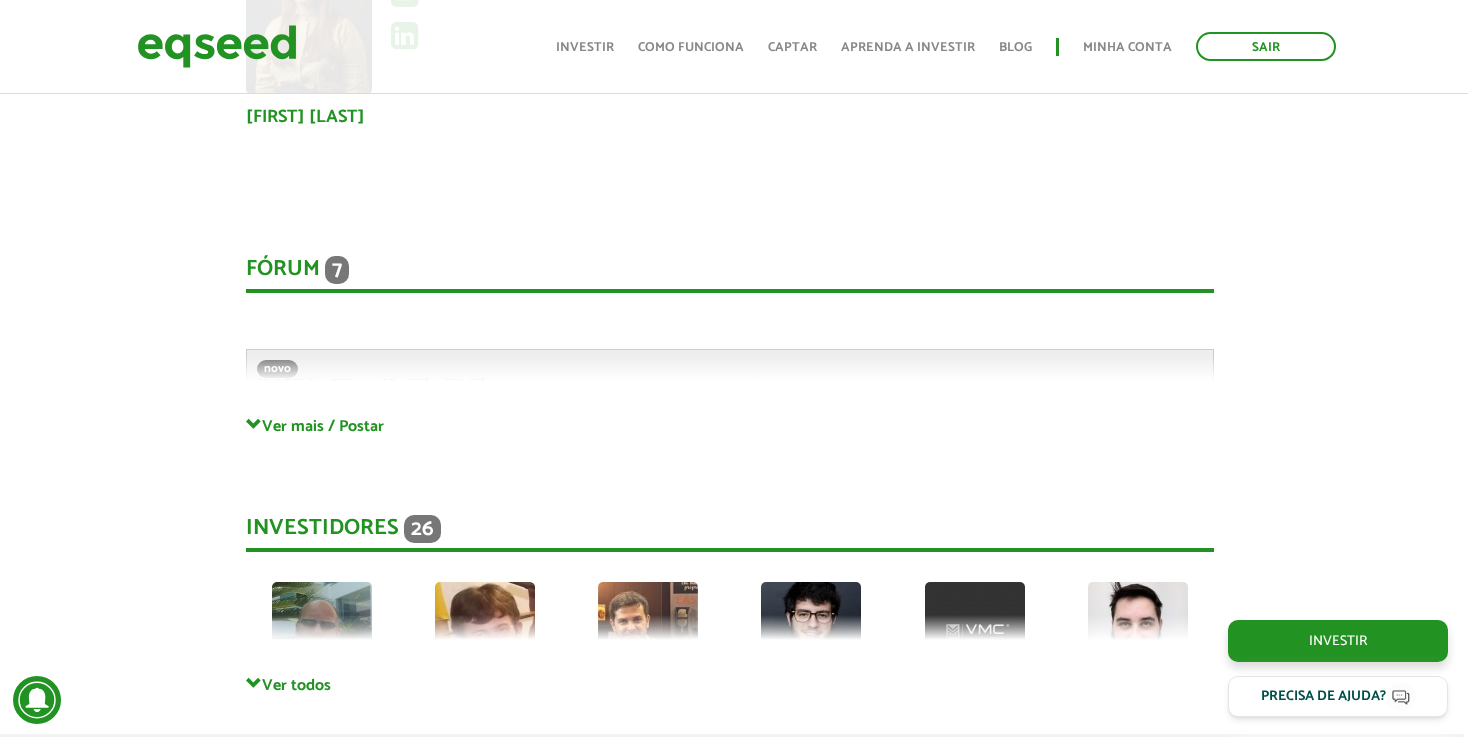 scroll, scrollTop: 4388, scrollLeft: 5, axis: both 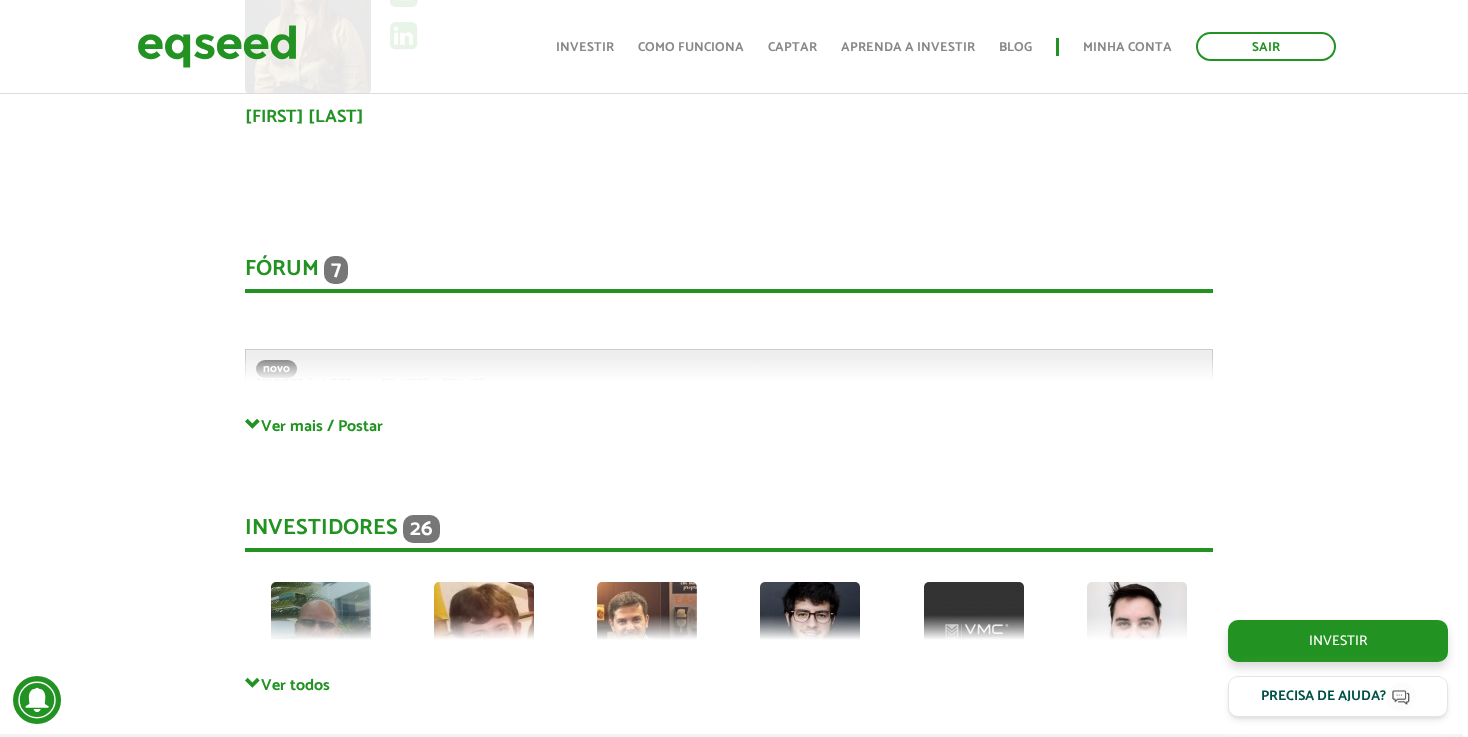 click on "Fórum 7
Comentários
novo
Gabriel.Poyart em 23/07/2025 - 09:22
Bem-vindo(a) ao fórum da rodada de investimento da Co.Urban.
Esse fórum é um dos canais disponíveis para tirar suas dúvidas sobre a oportunidade de investimento na Co.Urban e encorajamos todo investidor(a) a utilizá-lo.
Aproveitamos para lembrar das Regras Gerais dos fóruns na plataforma EqSeed, conforme escrito abaixo.
Qualquer dúvida, por favor, não hesite em entrar em contato através do e-mail  investidores@eqseed.com .
Abraços,
Gabriel Poyart
Relações com Investidores – EqSeed.
responder
novo
Hamilton em 23/07/2025 - 14:12
Bom dia Daniela. Antes de mais nada, parabéns pelo negócio. Interessante e promissor.
responder
novo
daniela_126393  em 25/07/2025 - 10:40" at bounding box center [729, 316] 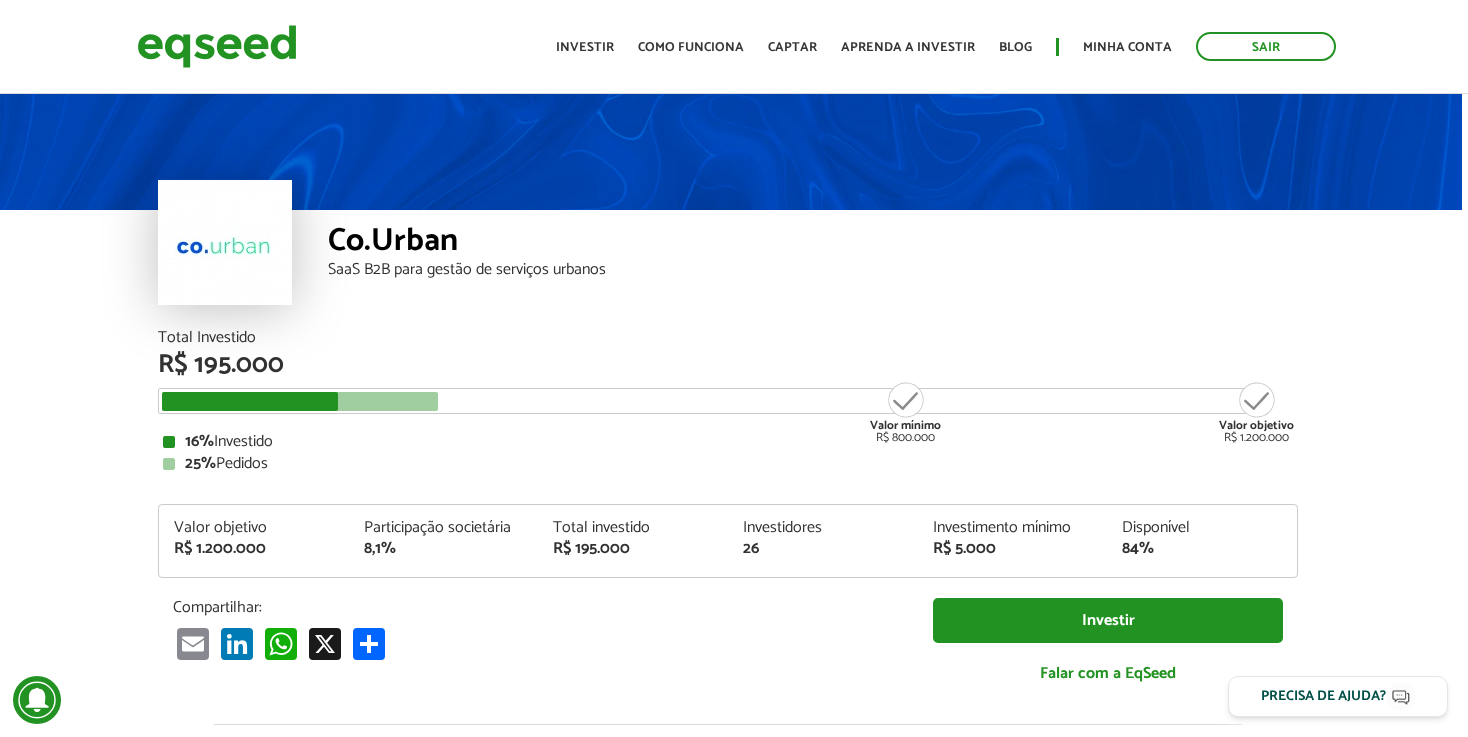 scroll, scrollTop: 0, scrollLeft: 6, axis: horizontal 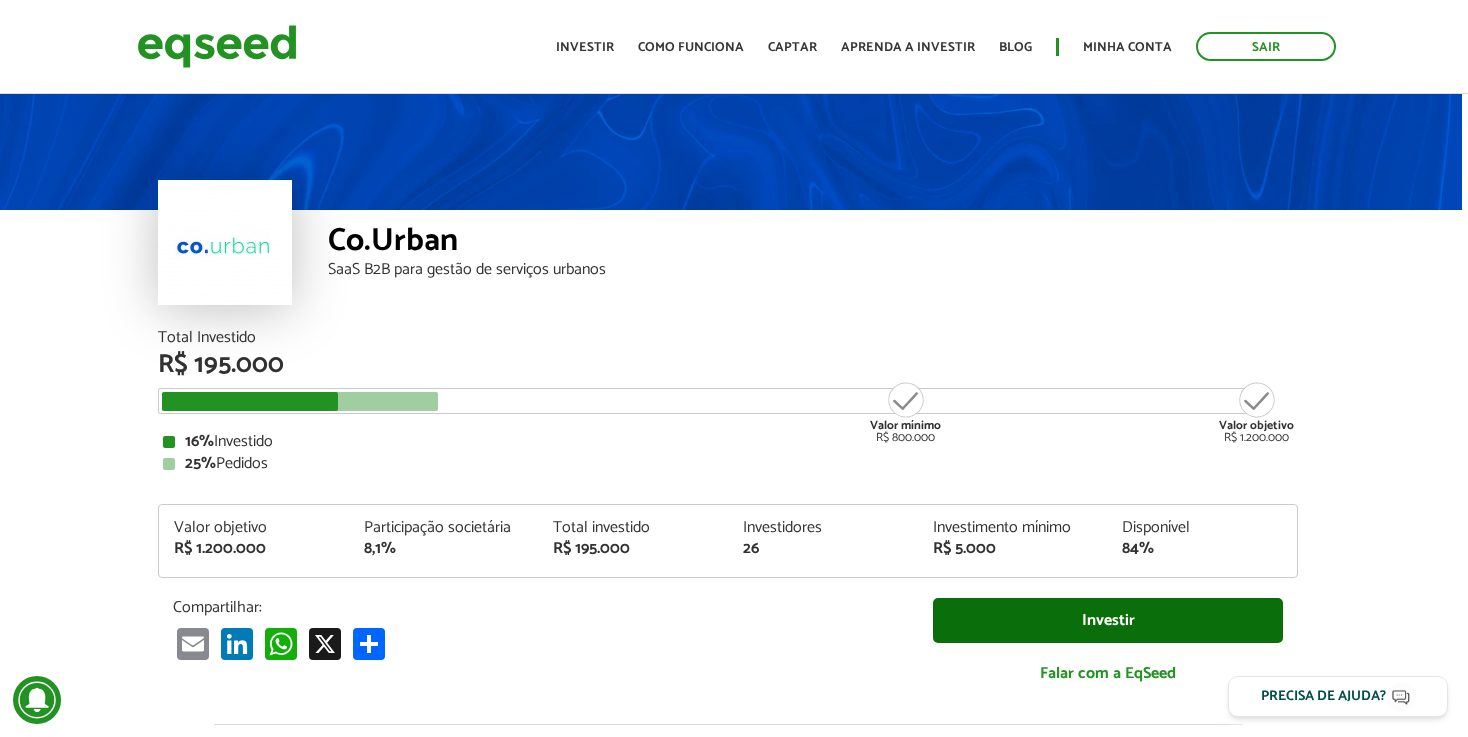 click on "Investir" at bounding box center [1108, 620] 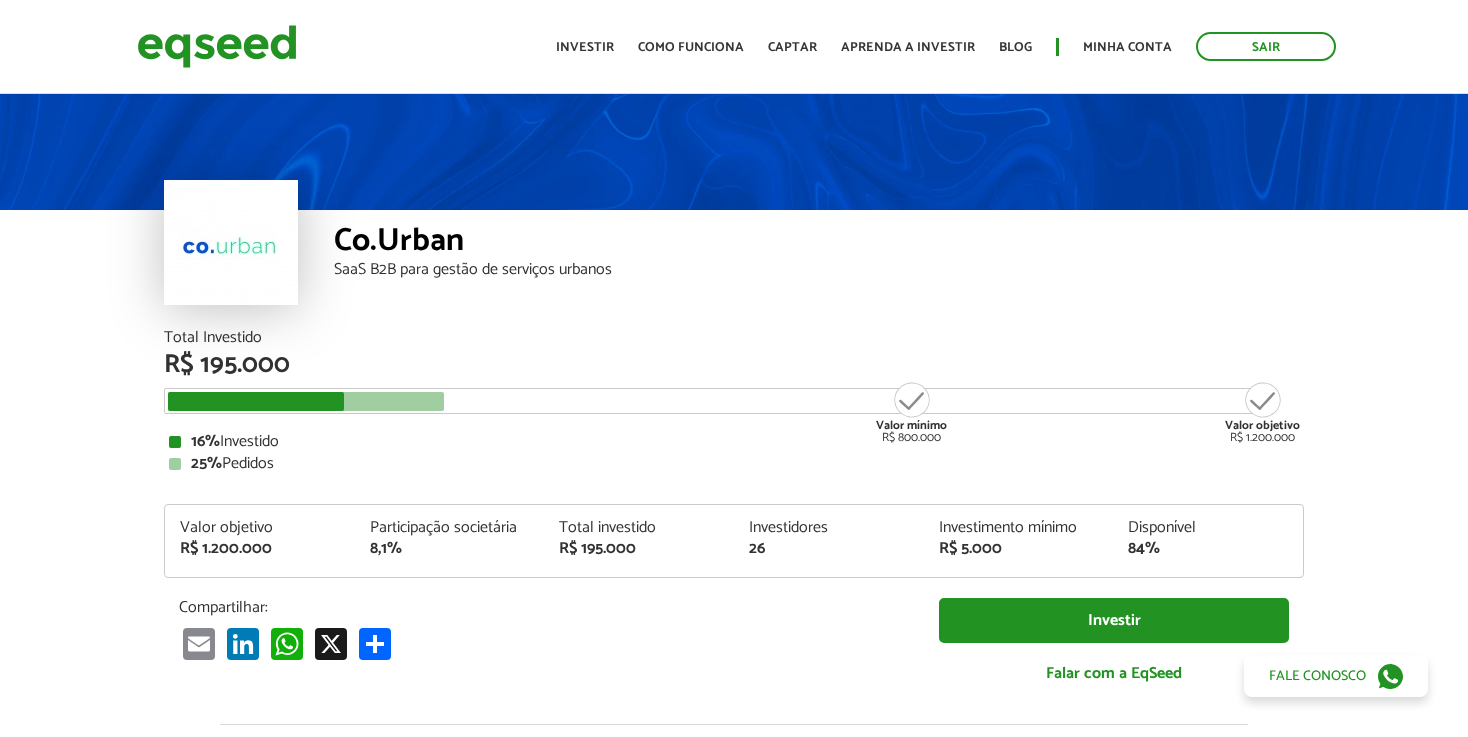 scroll, scrollTop: 0, scrollLeft: 0, axis: both 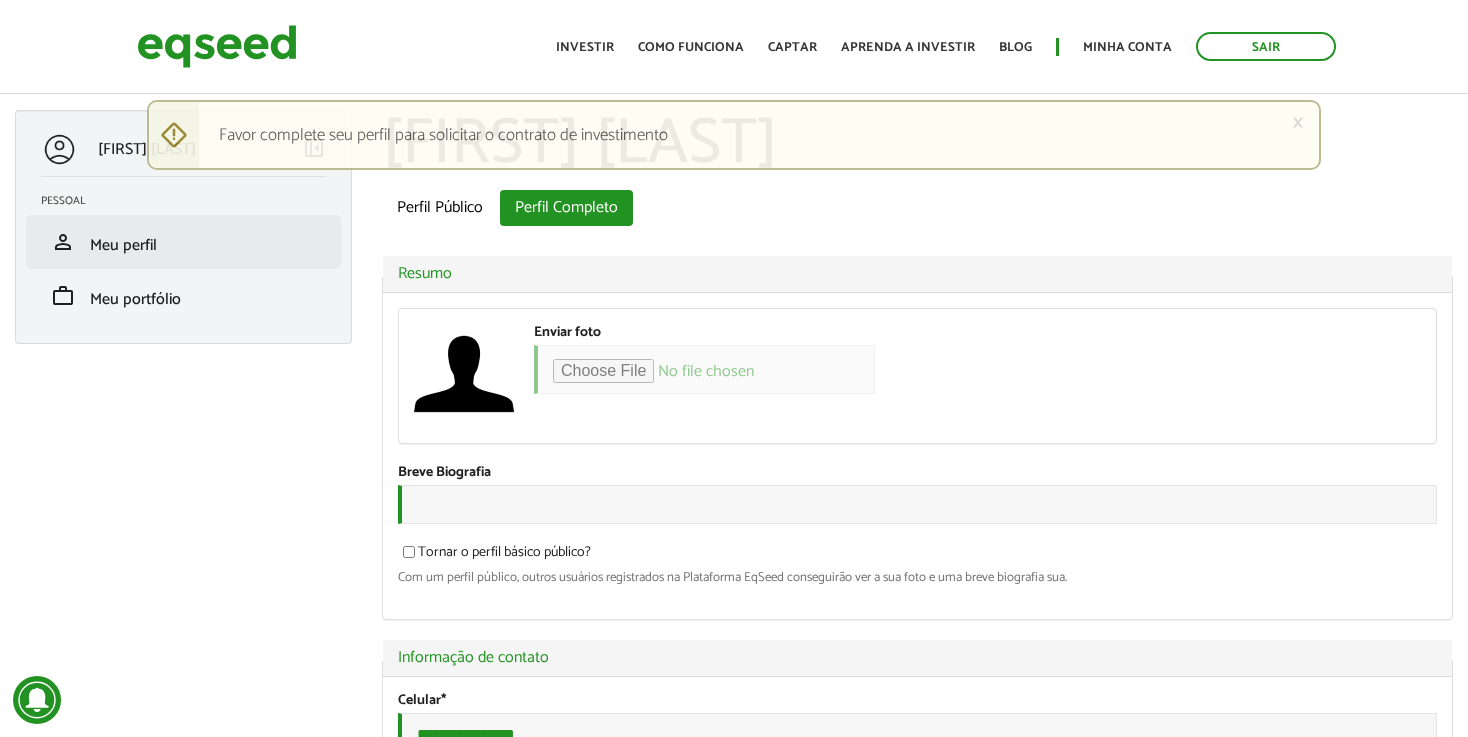 click on "person Meu perfil" at bounding box center [183, 242] 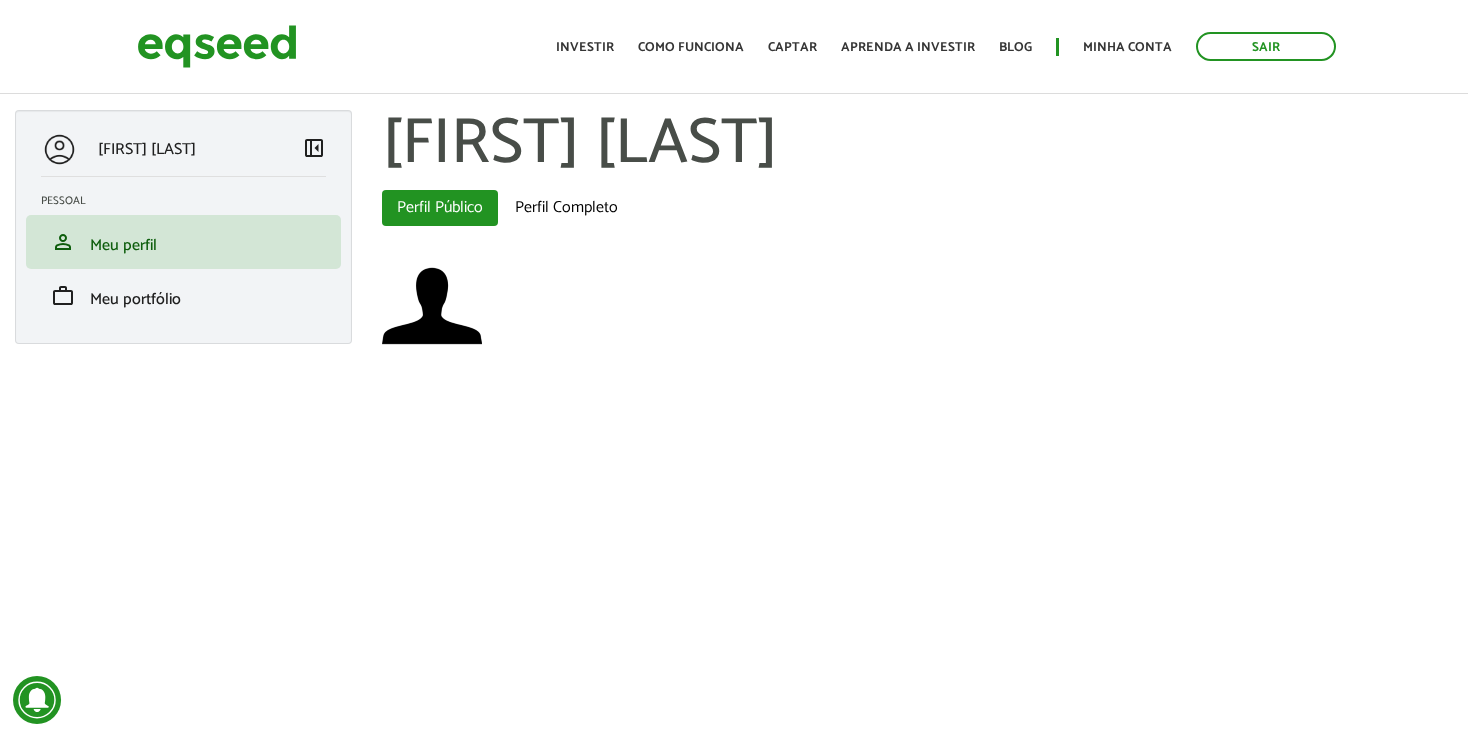 scroll, scrollTop: 0, scrollLeft: 0, axis: both 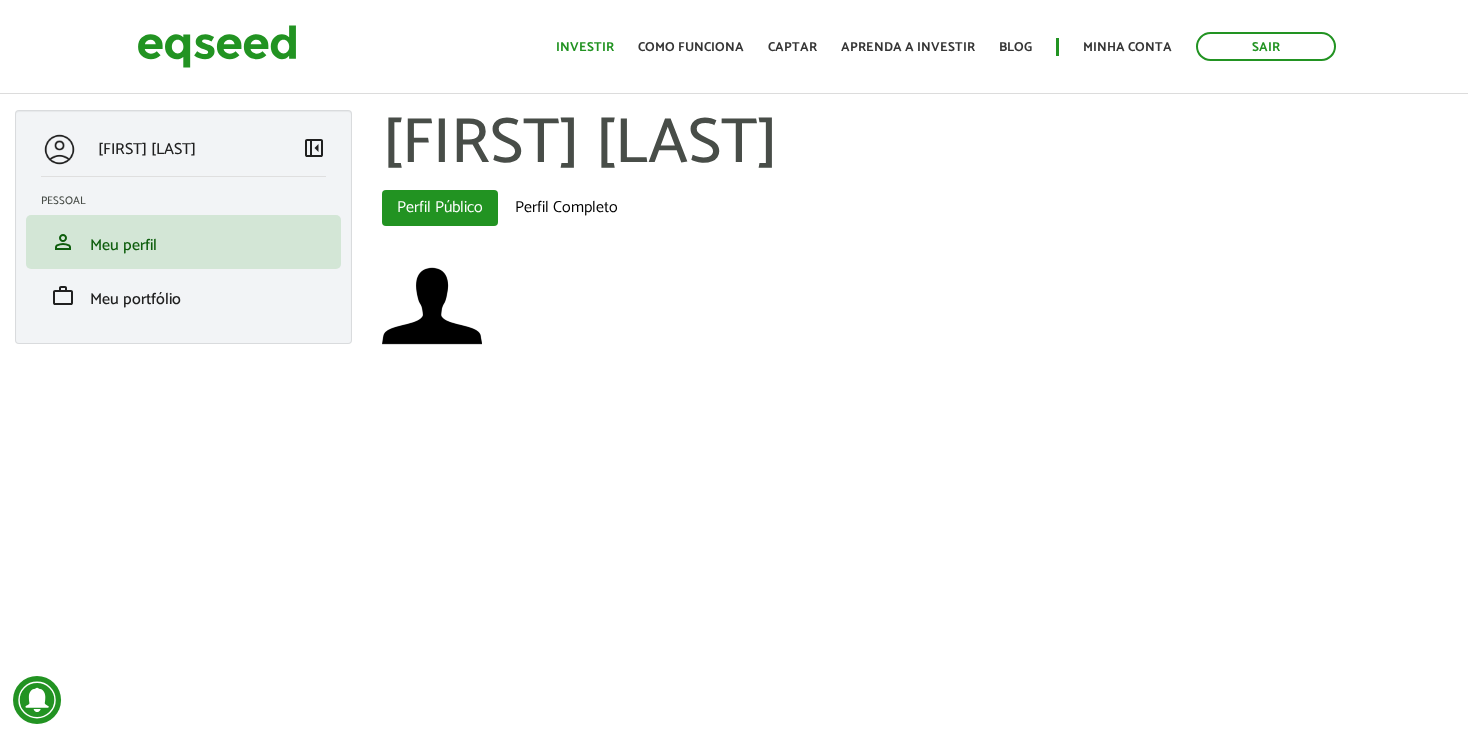 click on "Investir" at bounding box center (585, 47) 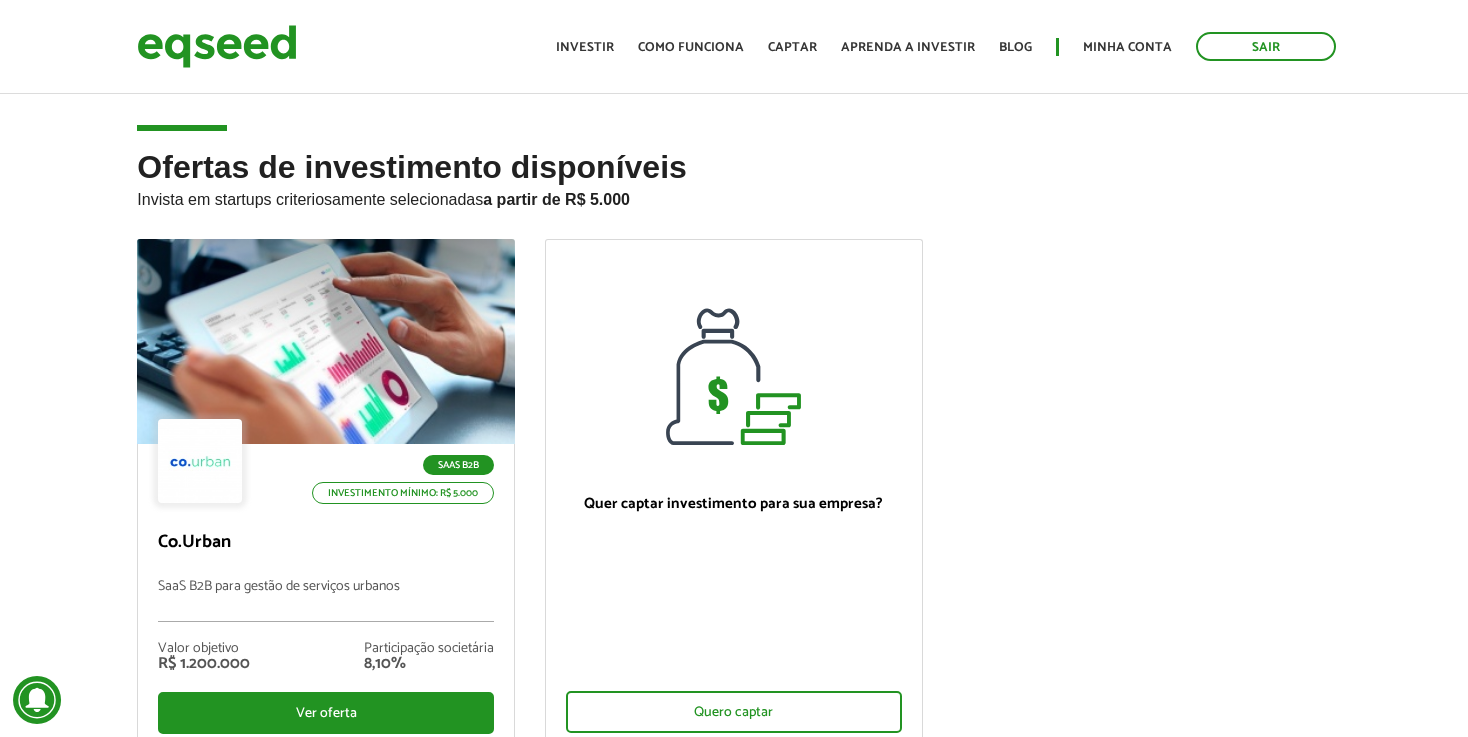 scroll, scrollTop: 0, scrollLeft: 0, axis: both 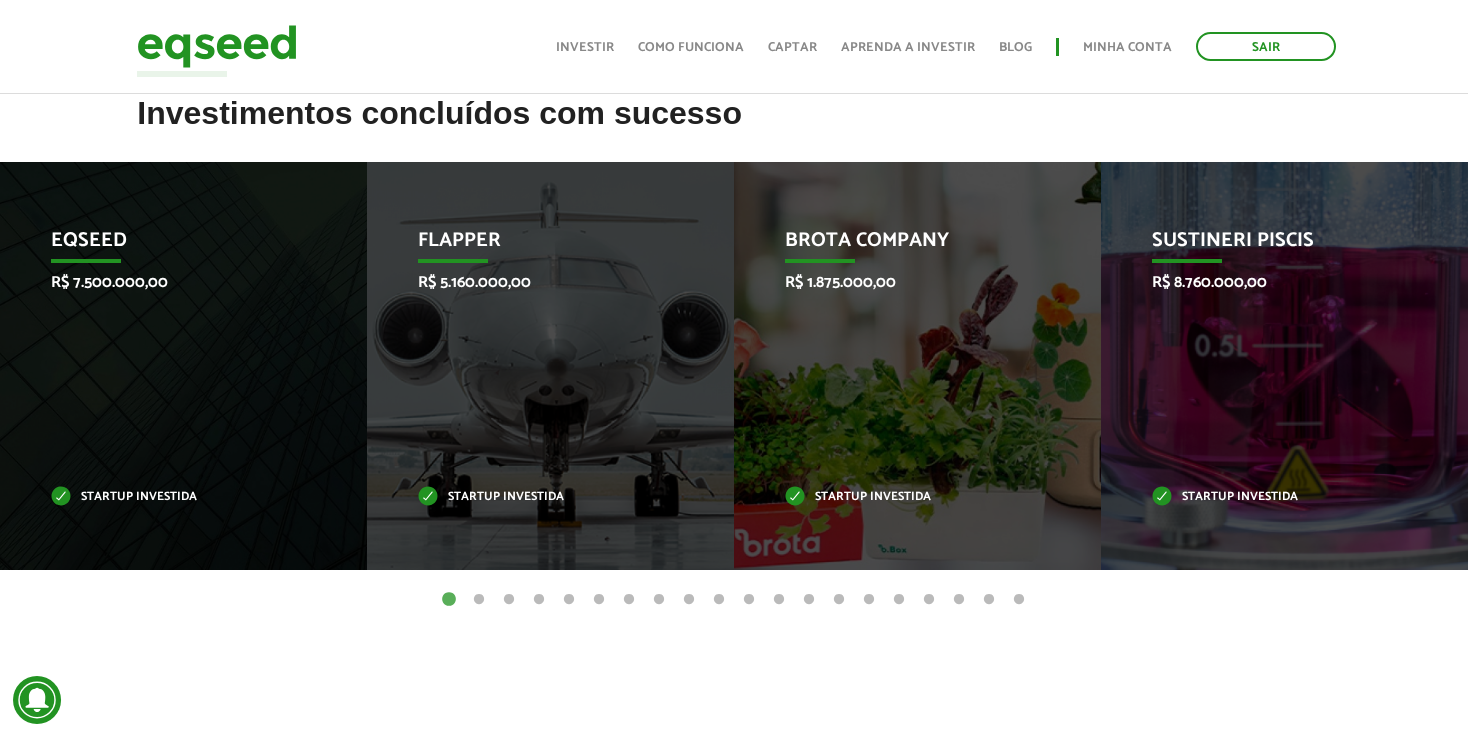 click on "2" at bounding box center (479, 600) 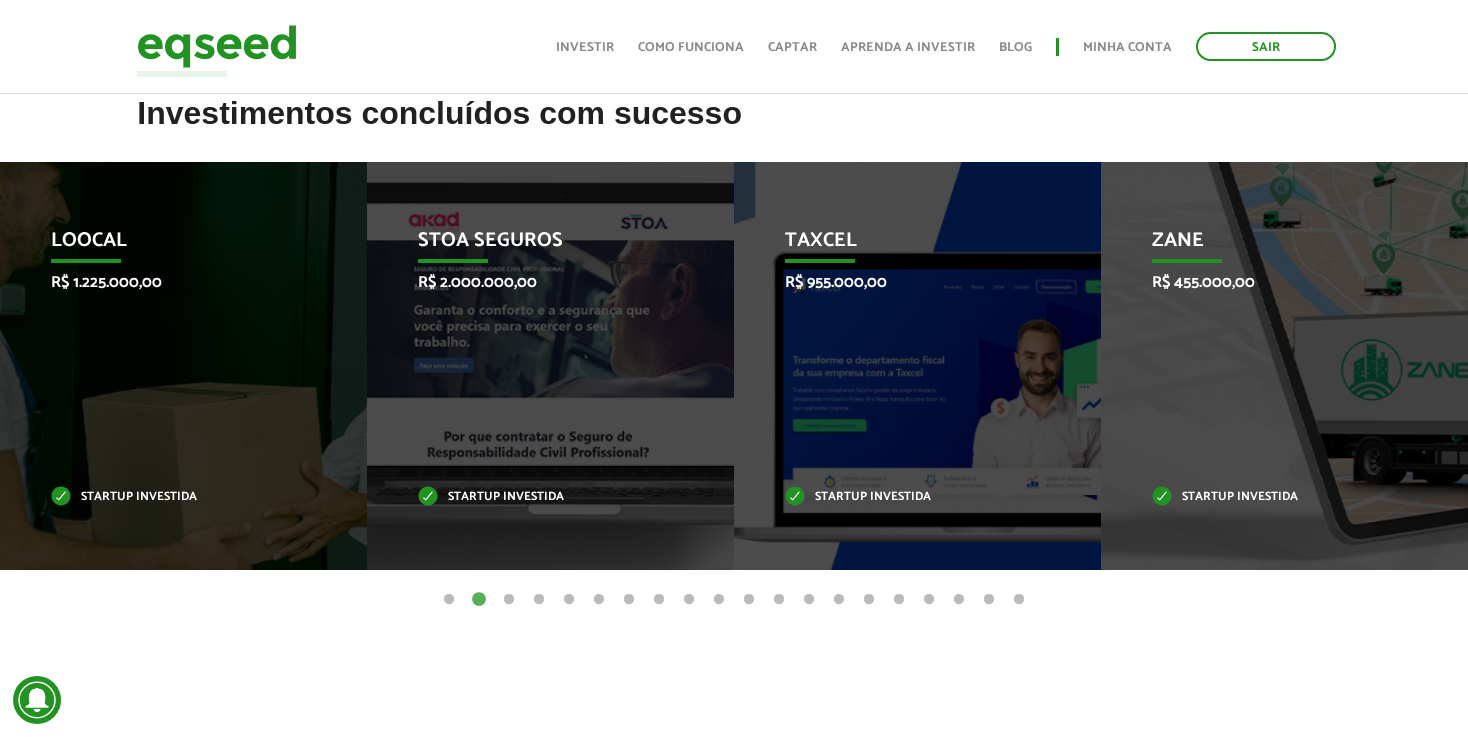 click on "3" at bounding box center [509, 600] 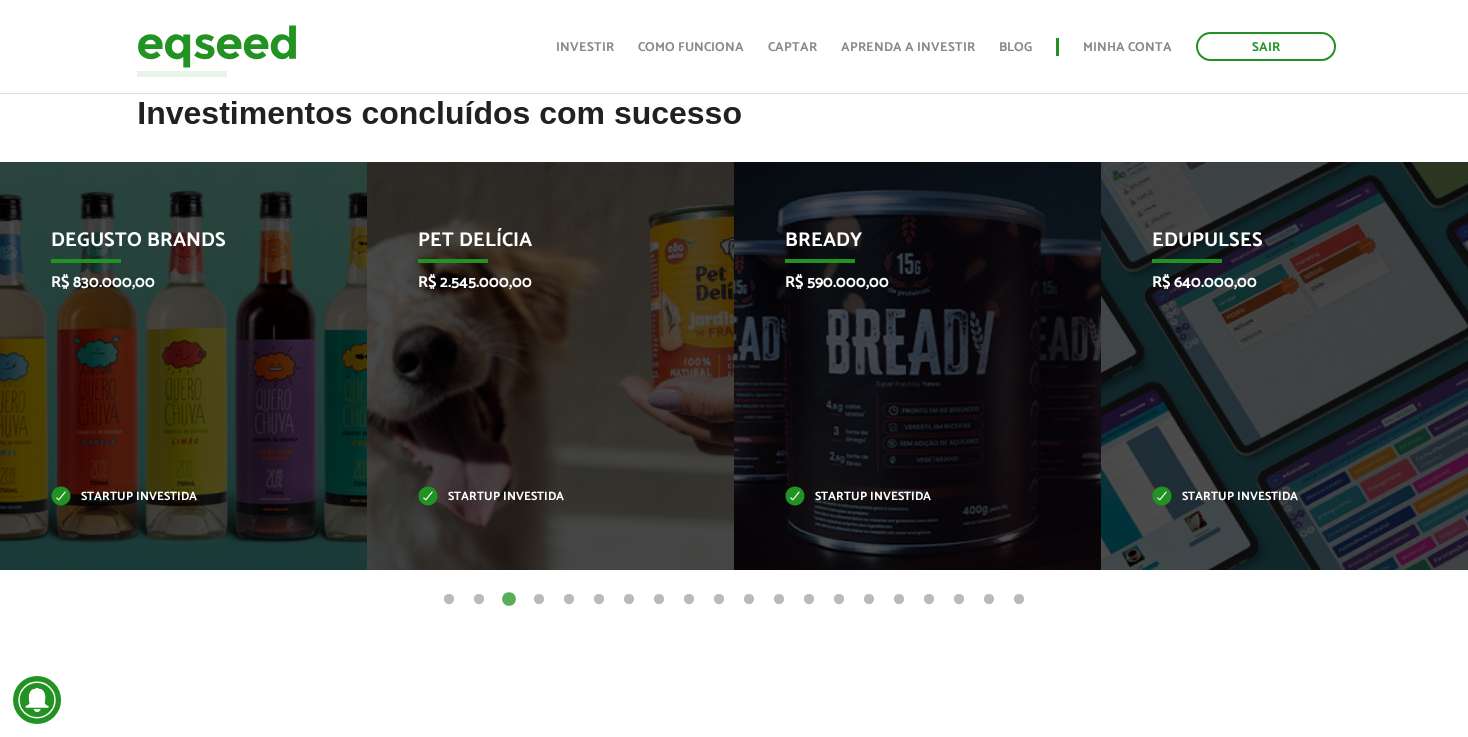 click on "4" at bounding box center [539, 600] 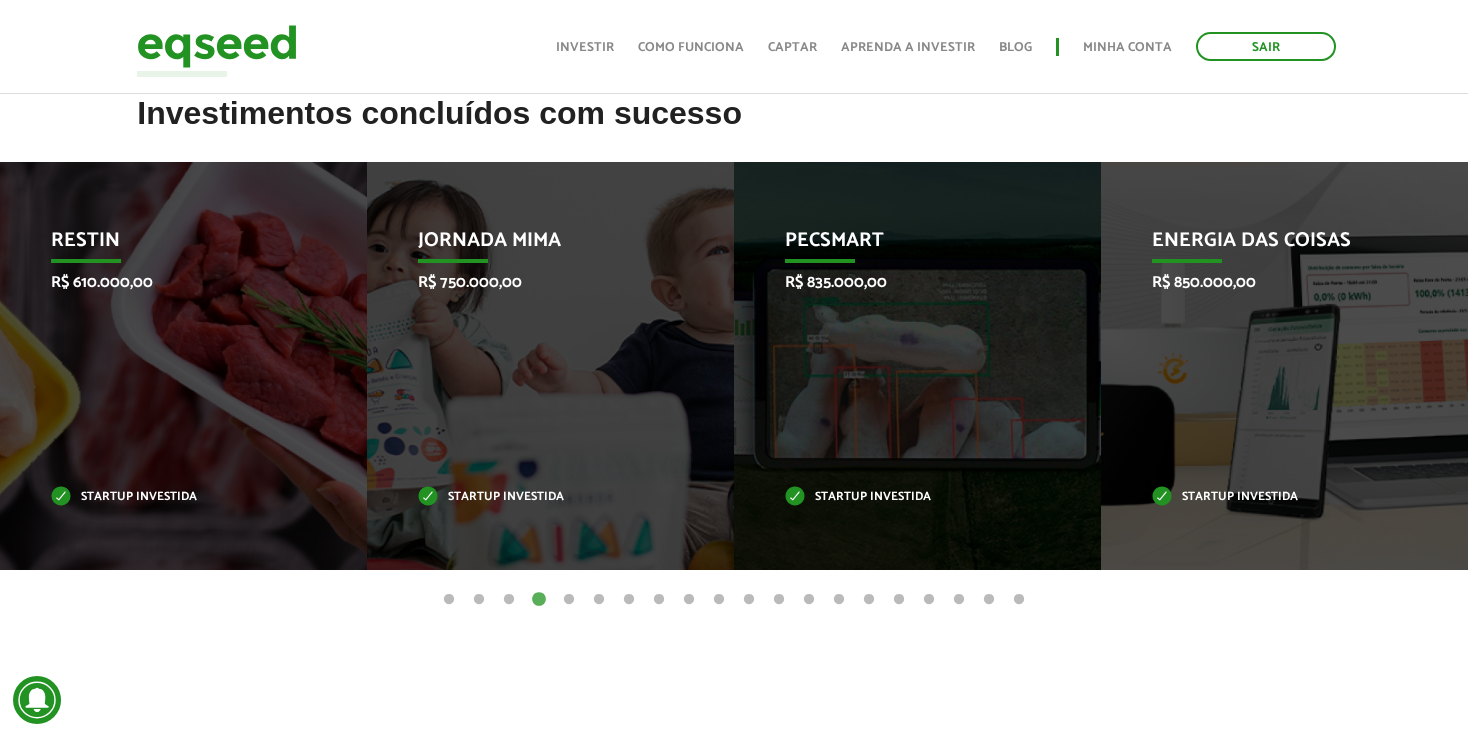 click on "5" at bounding box center (569, 600) 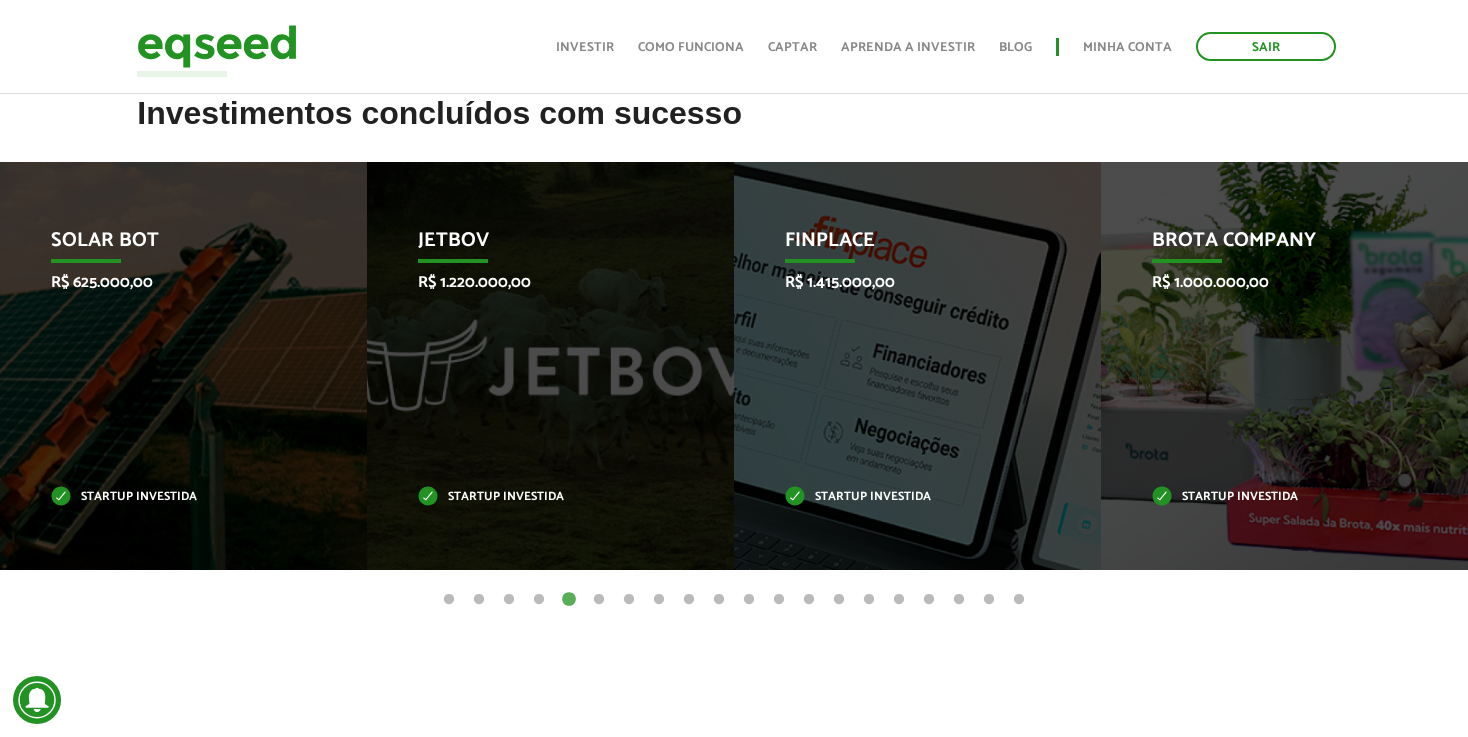 click on "6" at bounding box center [599, 600] 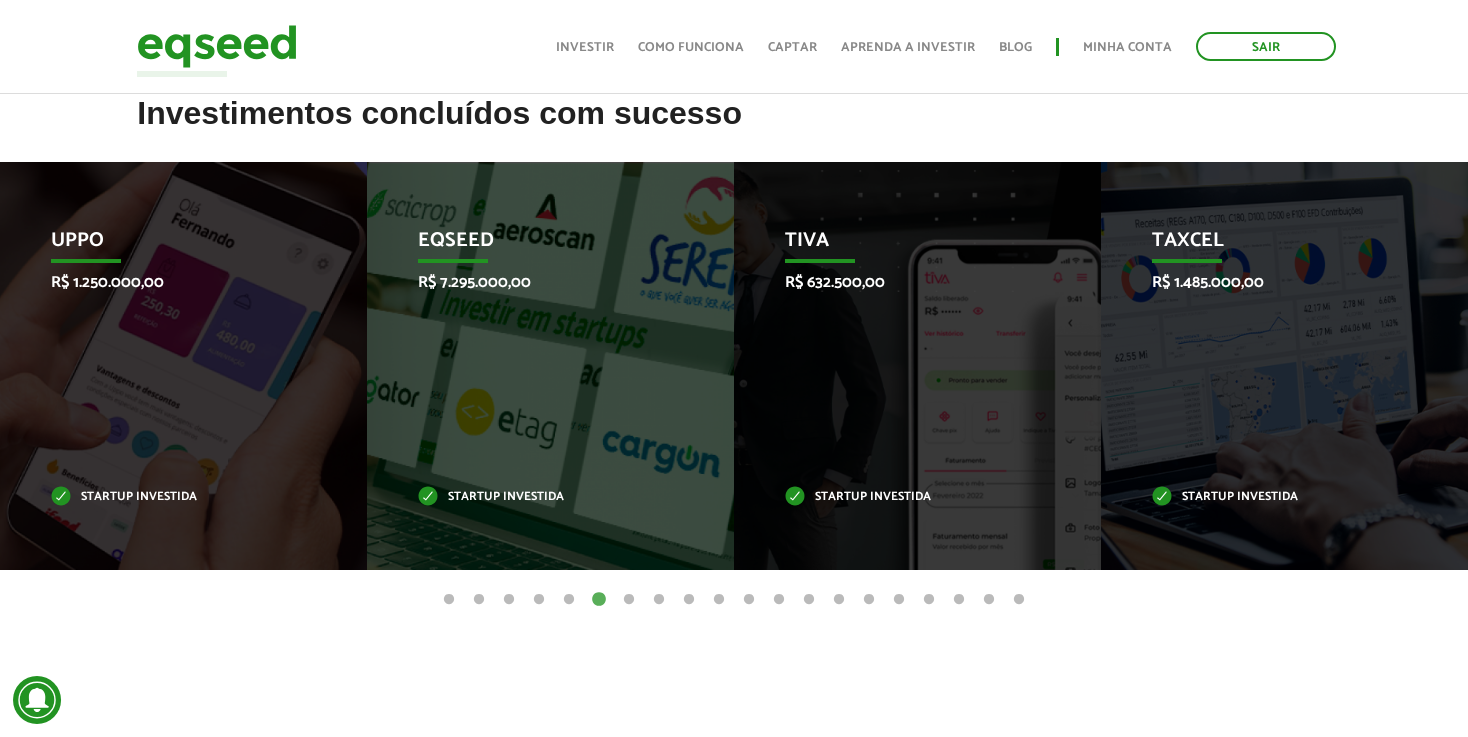 click on "7" at bounding box center [629, 600] 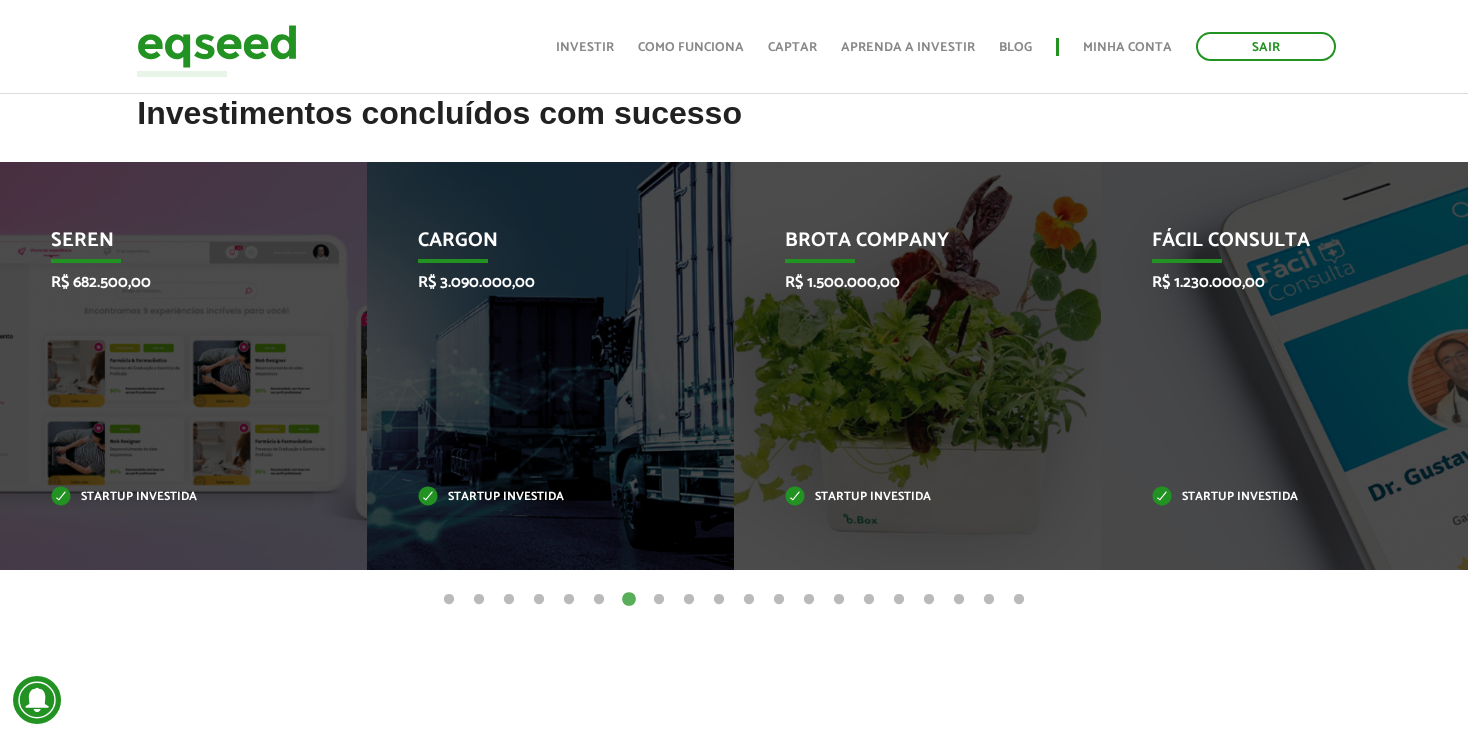 click on "8" at bounding box center [659, 600] 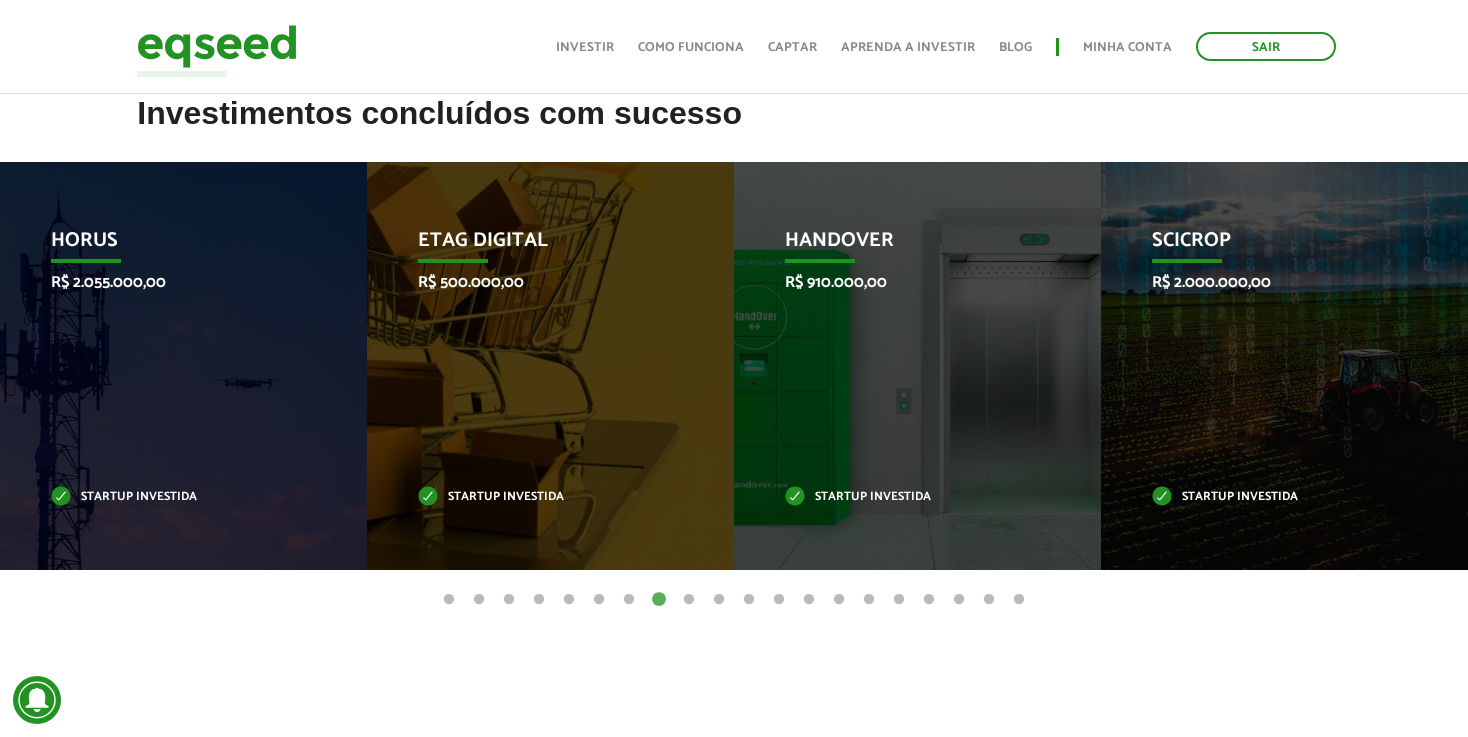 click on "9" at bounding box center [689, 600] 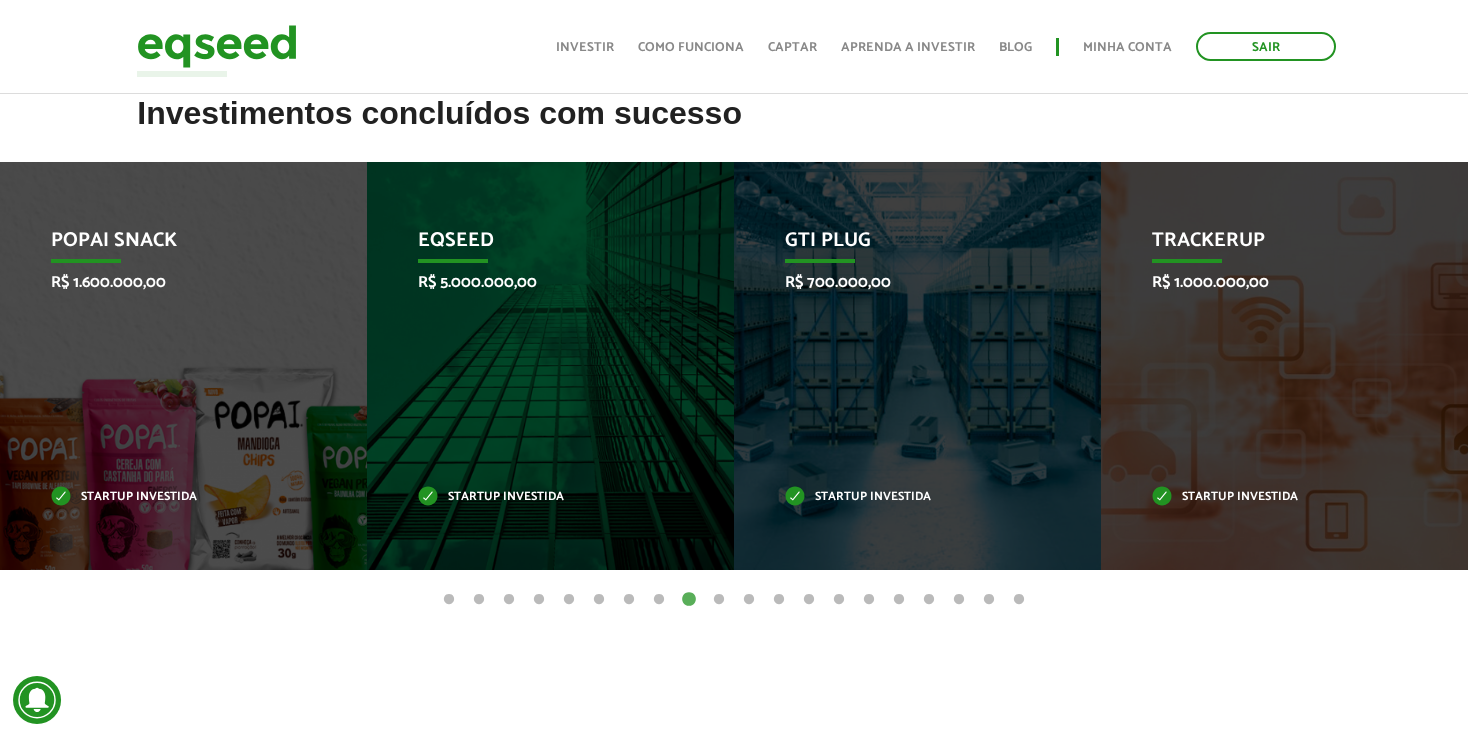 click on "10" at bounding box center [719, 600] 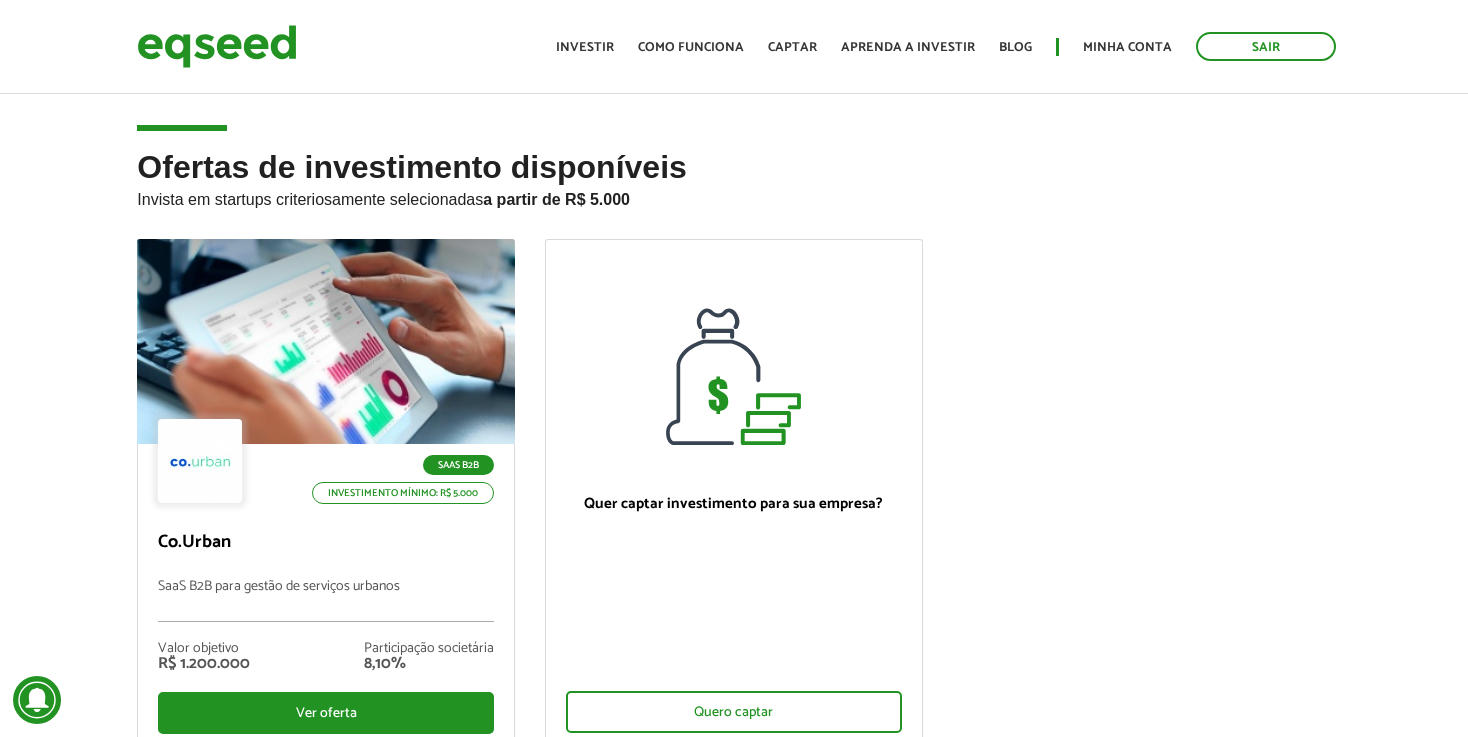 scroll, scrollTop: 0, scrollLeft: 0, axis: both 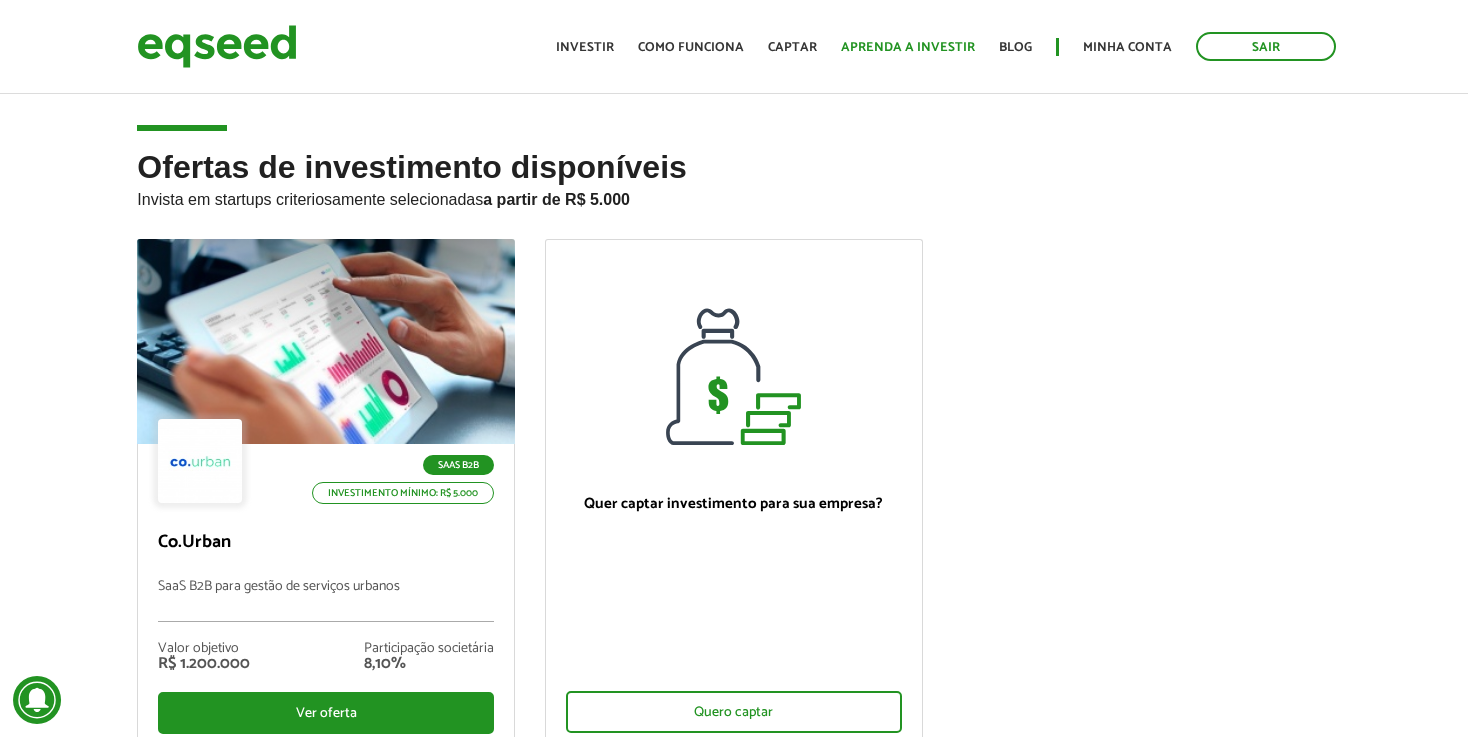 click on "Aprenda a investir" at bounding box center (908, 47) 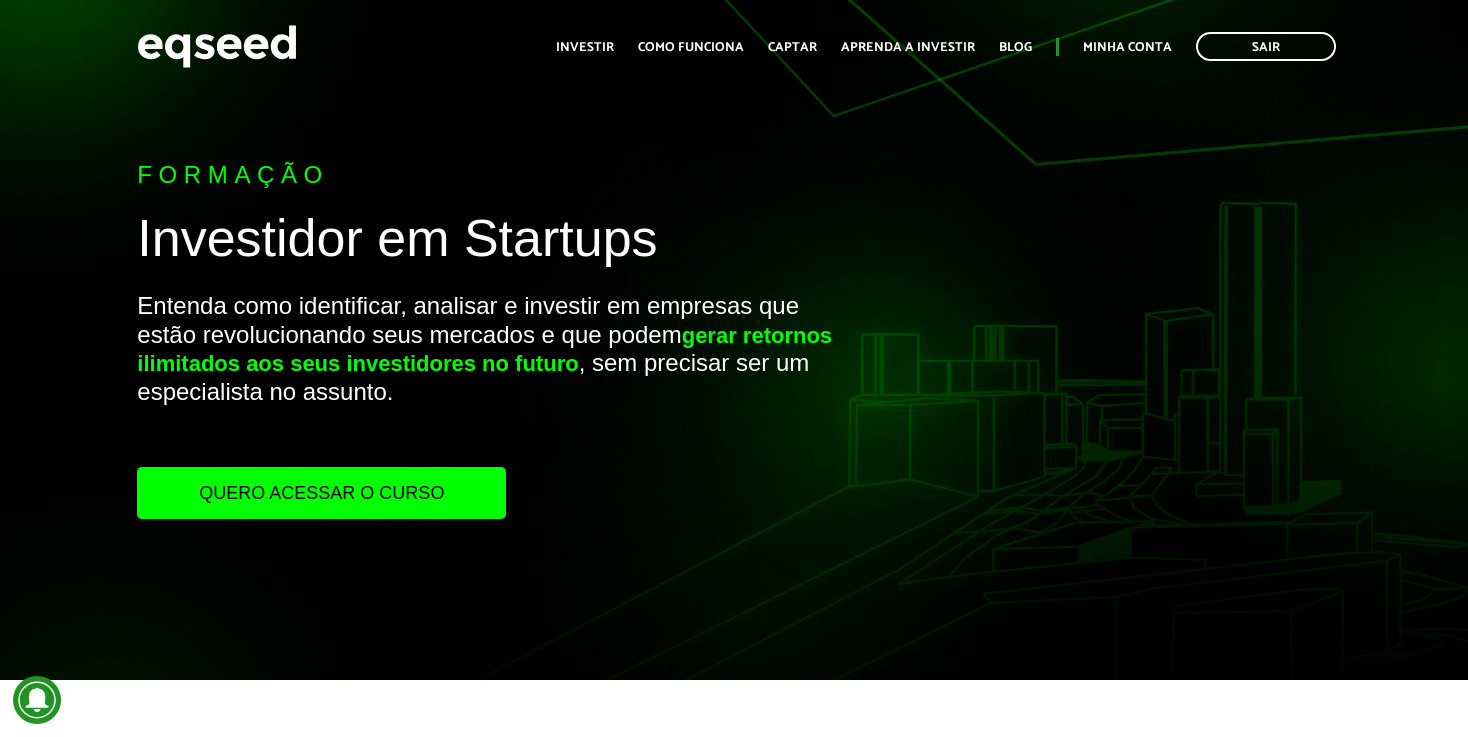 scroll, scrollTop: 0, scrollLeft: 0, axis: both 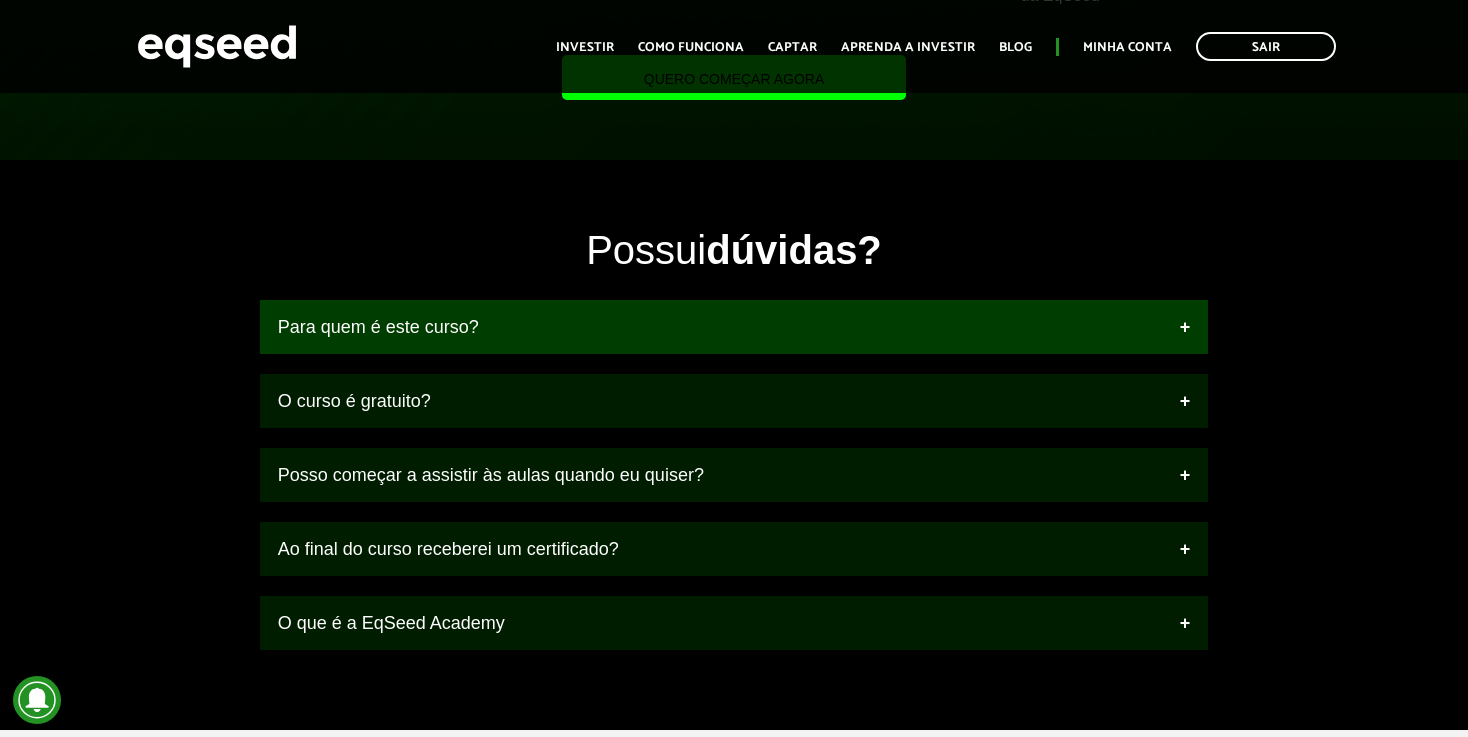 click on "Para quem é este curso?" at bounding box center [734, 327] 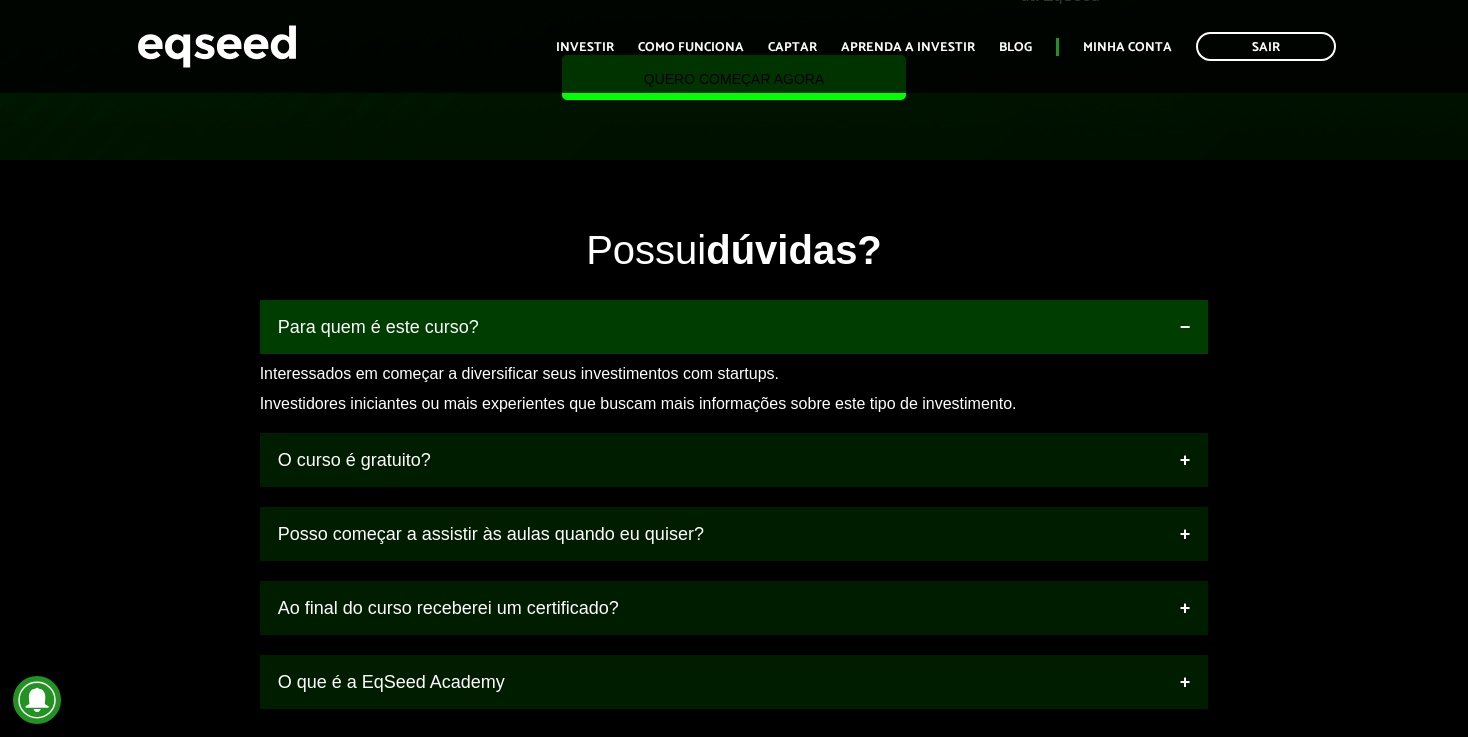 click on "Para quem é este curso?" at bounding box center [734, 327] 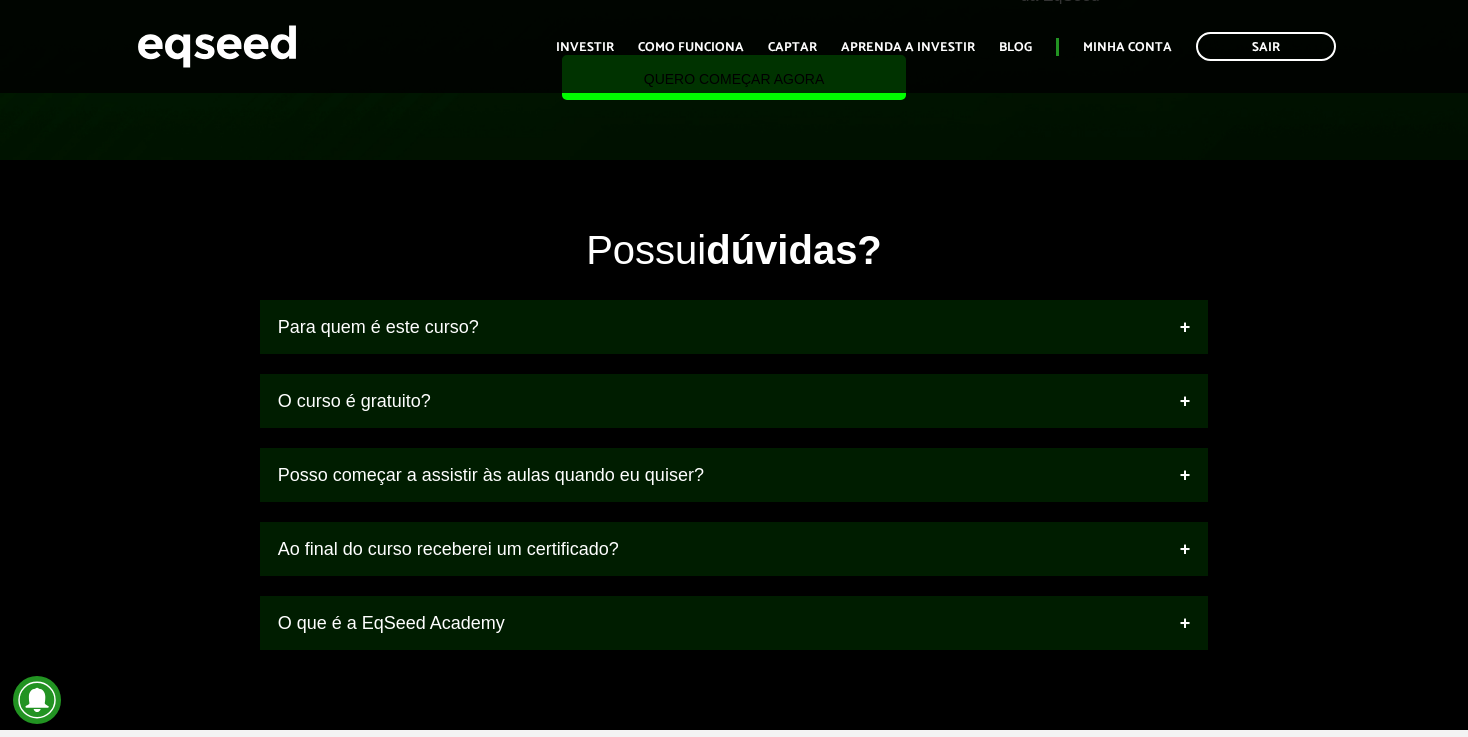 click on "Quero começar agora" at bounding box center [734, 77] 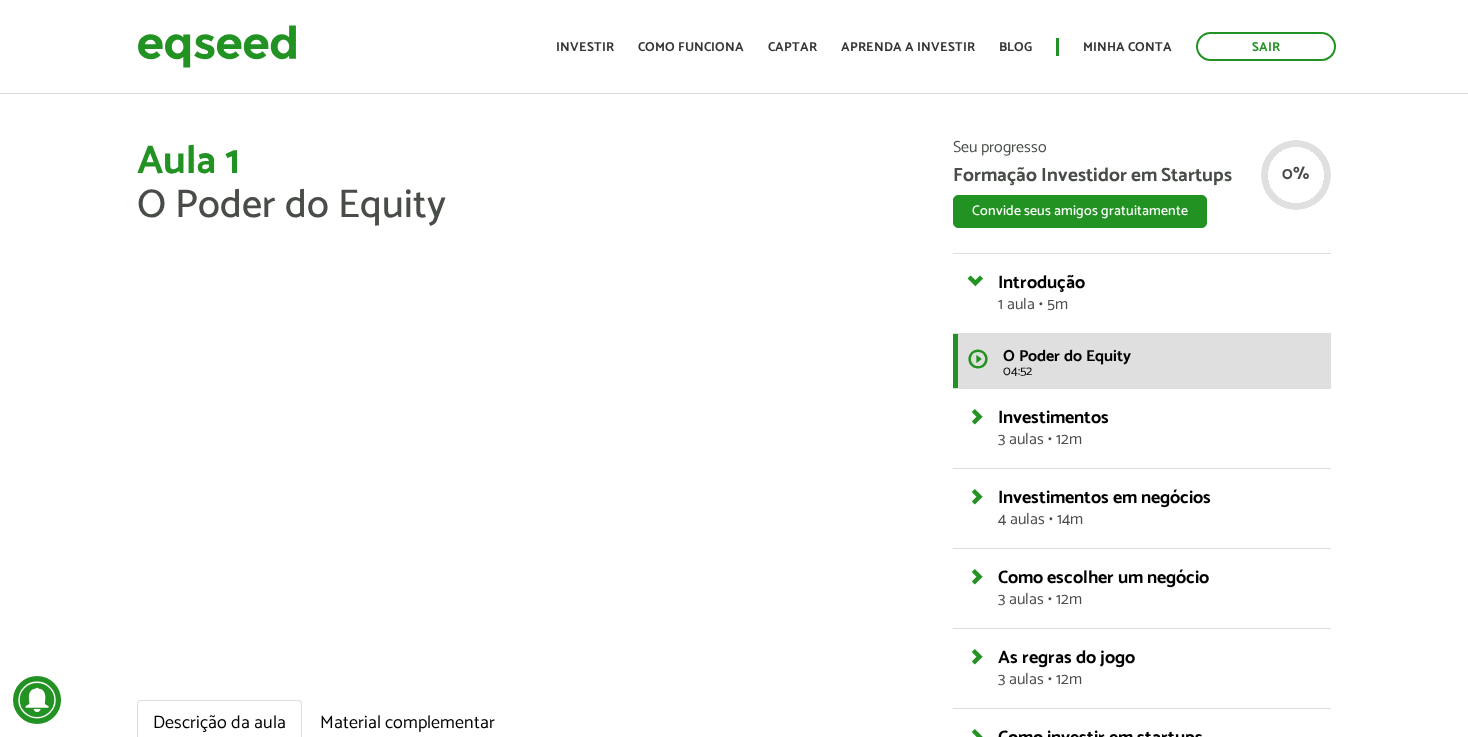 scroll, scrollTop: 0, scrollLeft: 0, axis: both 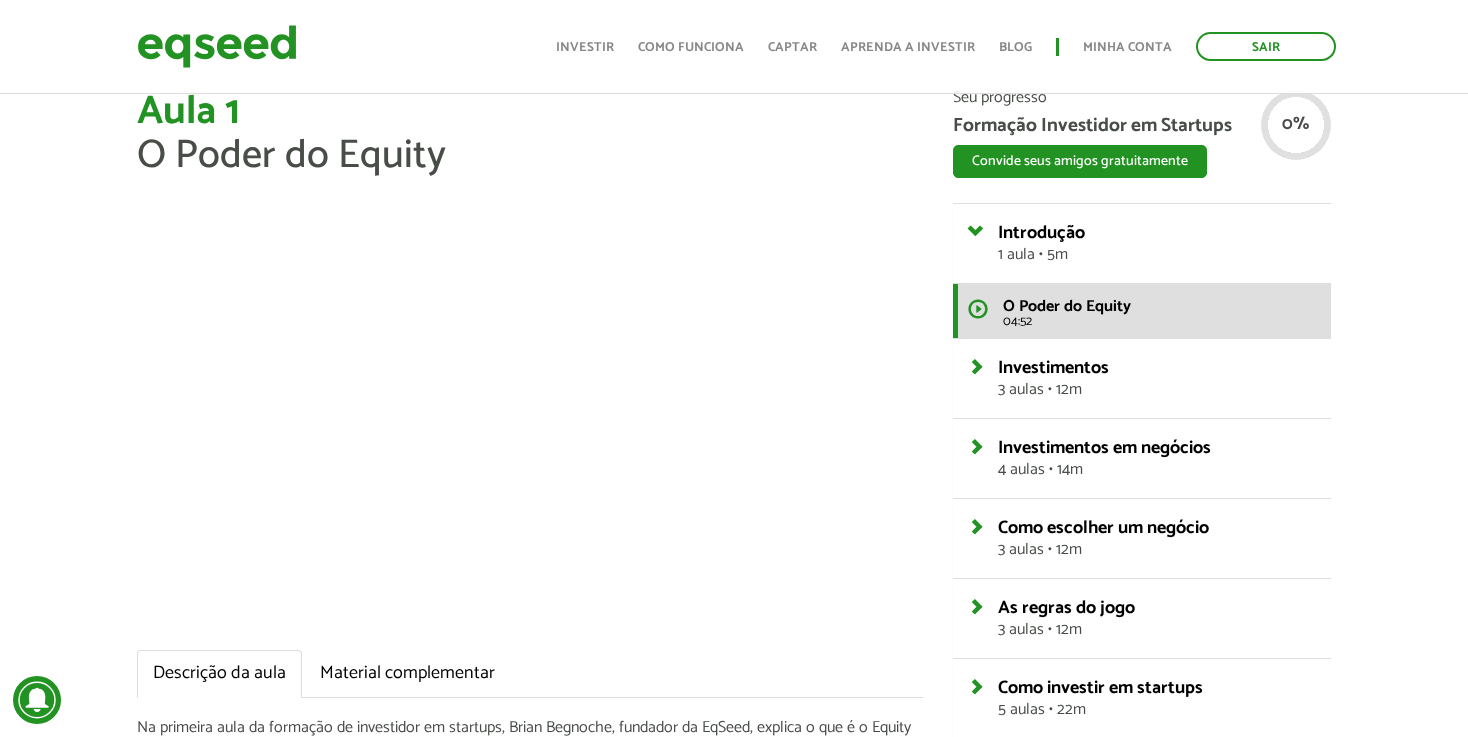 click on "Descrição da aula
Material complementar" at bounding box center (530, 674) 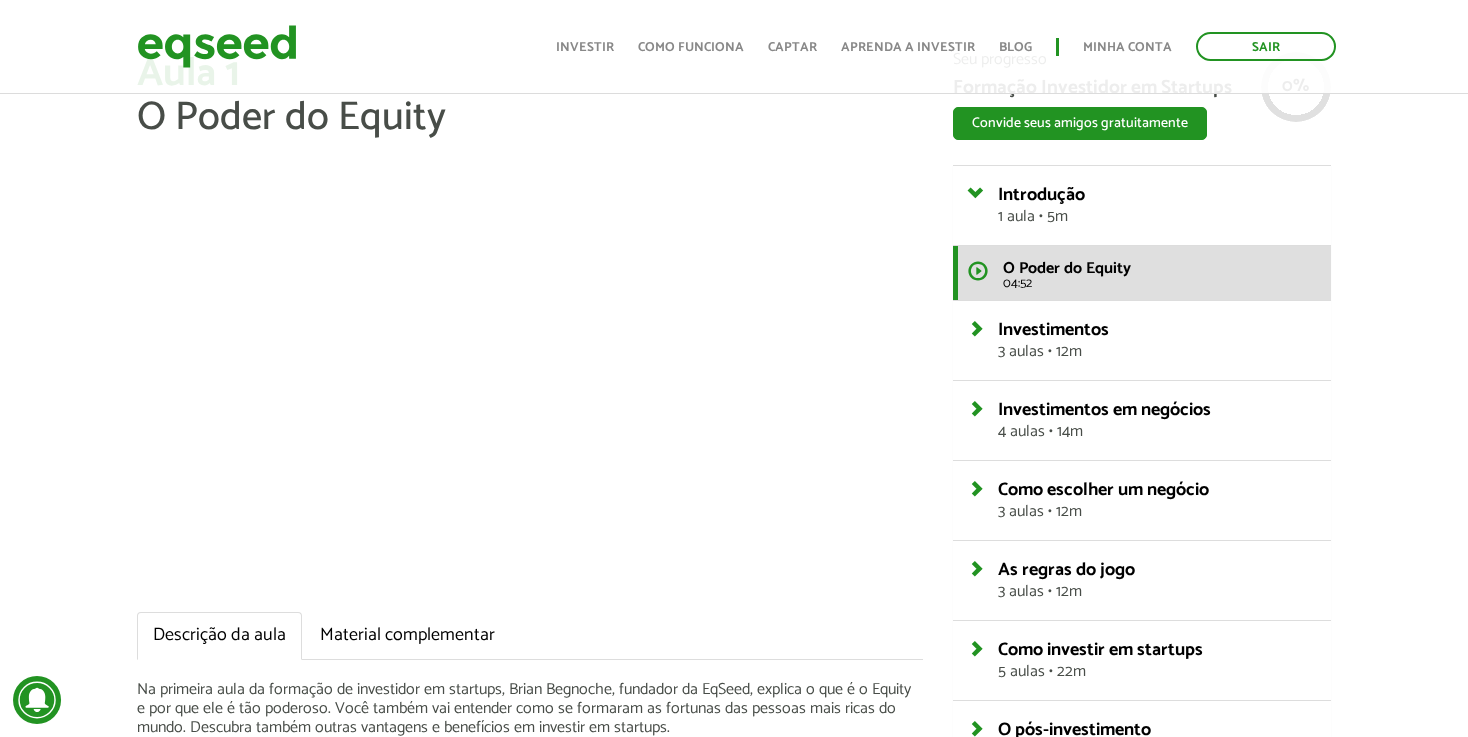 scroll, scrollTop: 76, scrollLeft: 0, axis: vertical 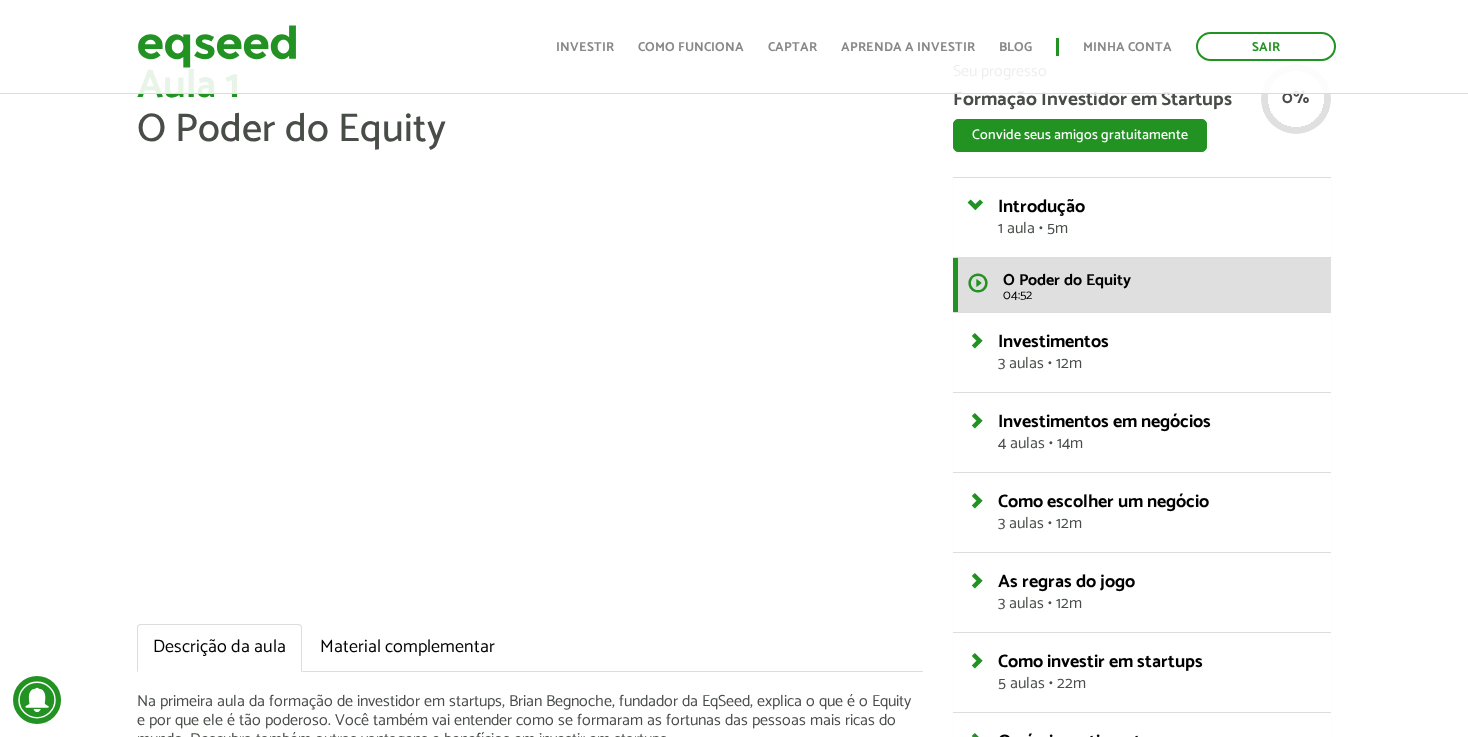 click on "Aula 1 O Poder do Equity
Descrição da aula
Material complementar
Na primeira aula da formação de investidor em startups, Brian Begnoche, fundador da EqSeed, explica o que é o Equity e por que ele é tão poderoso. Você também vai entender como se formaram as fortunas das pessoas mais ricas do mundo. Descubra também outras vantagens e benefícios em investir em startups.
Seu progresso
Formação Investidor em Startups
Convide seus amigos gratuitamente" at bounding box center (734, 529) 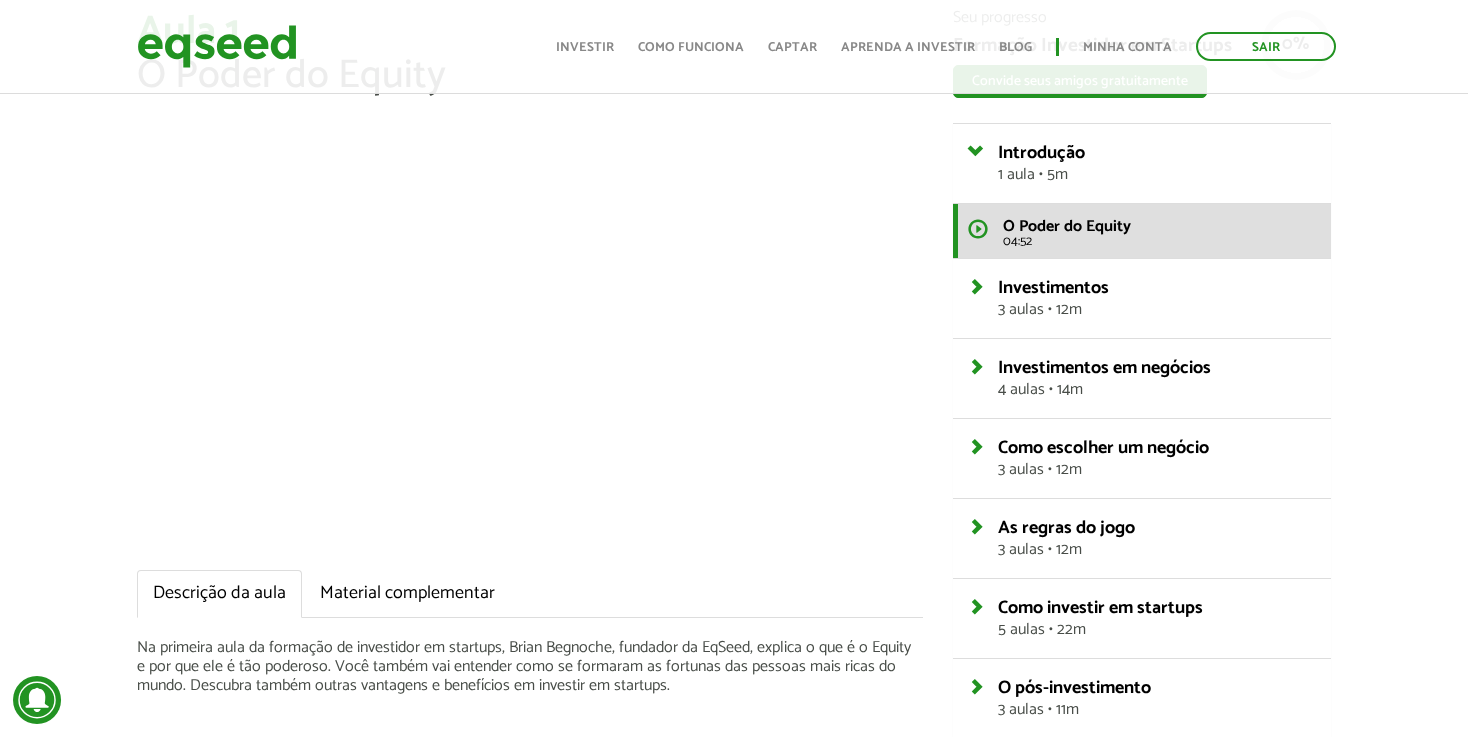 scroll, scrollTop: 136, scrollLeft: 0, axis: vertical 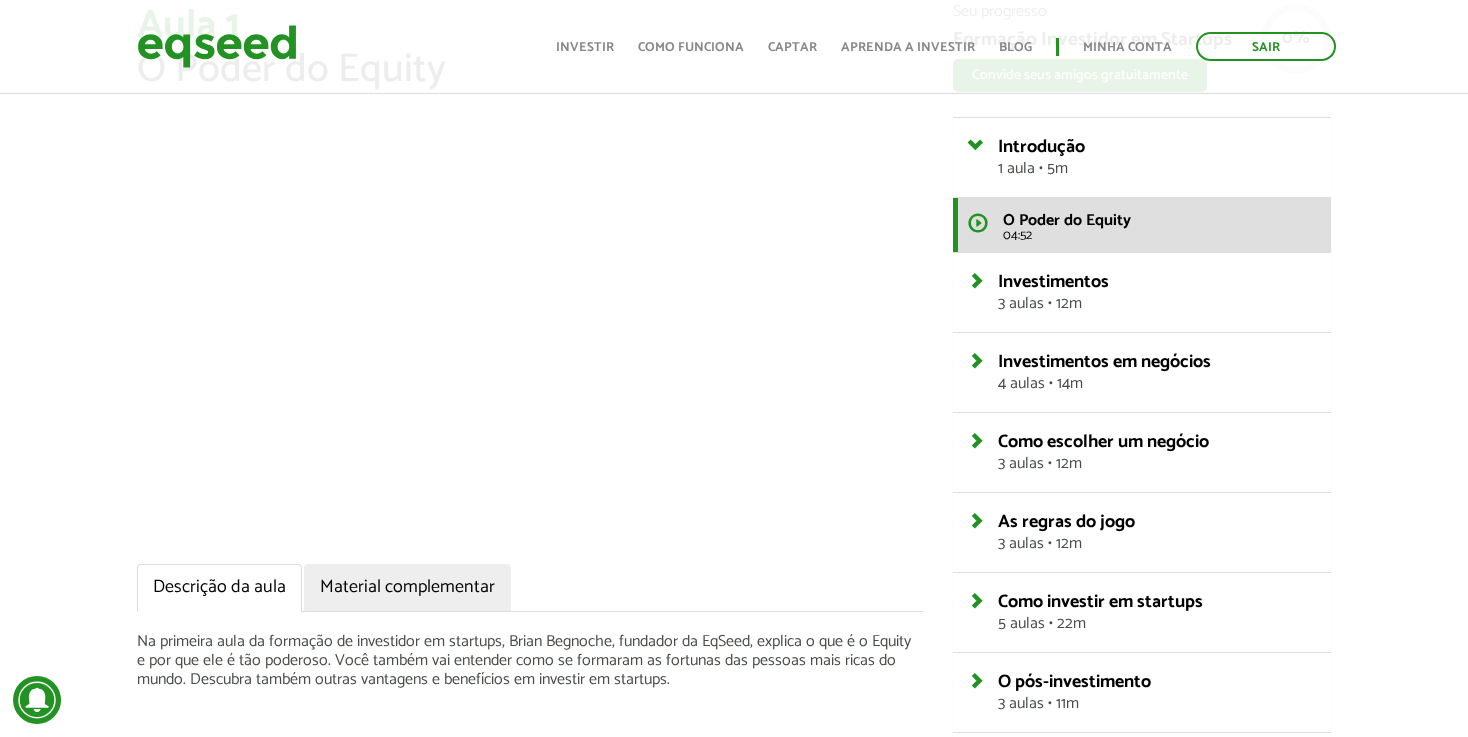 click on "Material complementar" at bounding box center (407, 588) 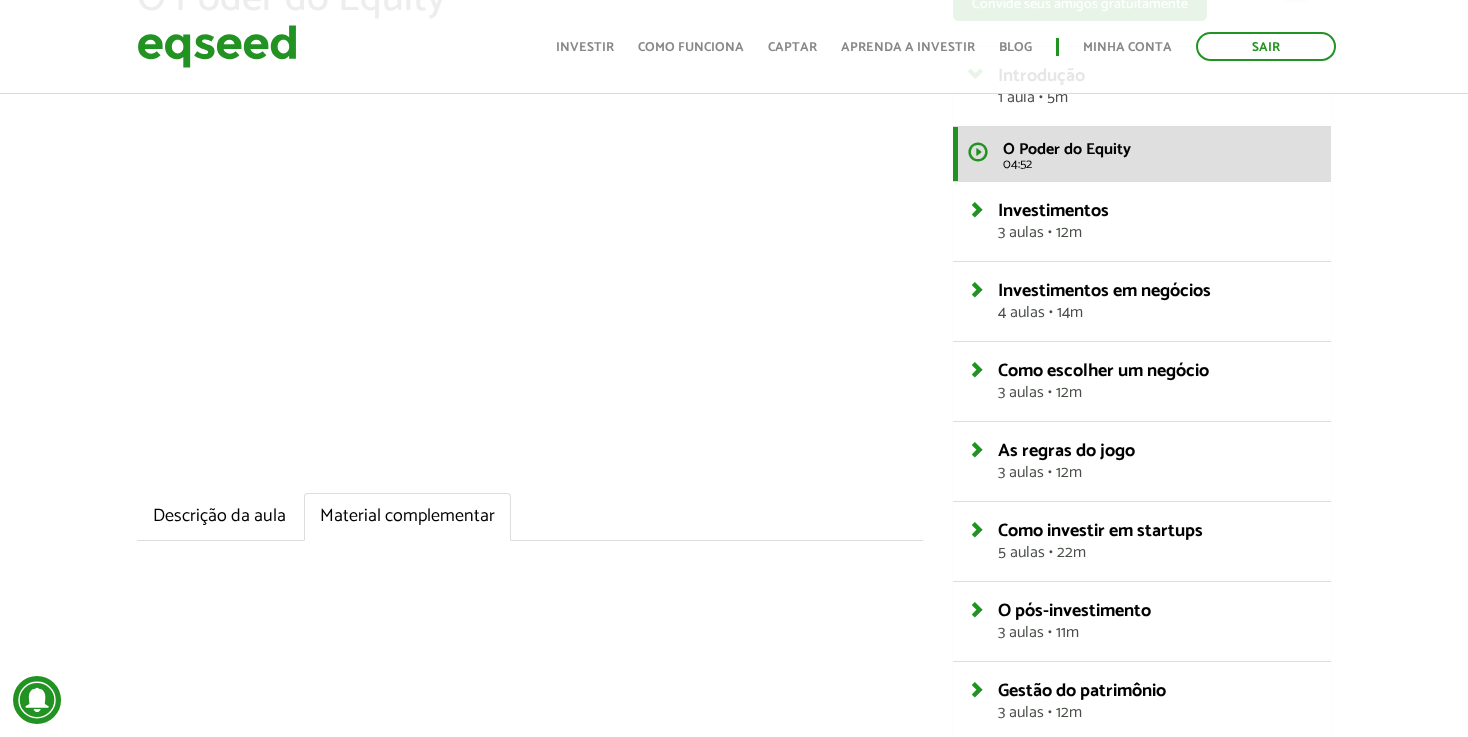 scroll, scrollTop: 203, scrollLeft: 0, axis: vertical 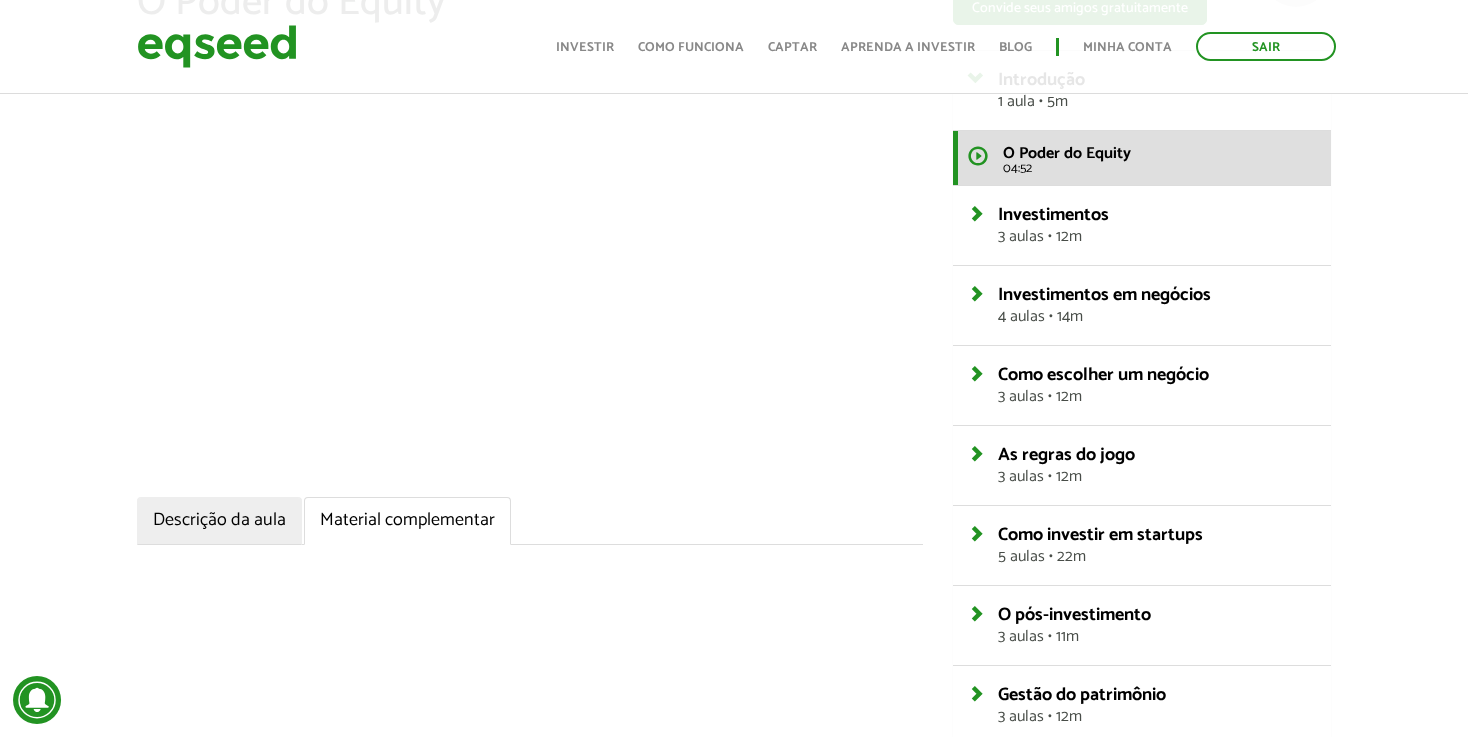 click on "Descrição da aula" at bounding box center [219, 521] 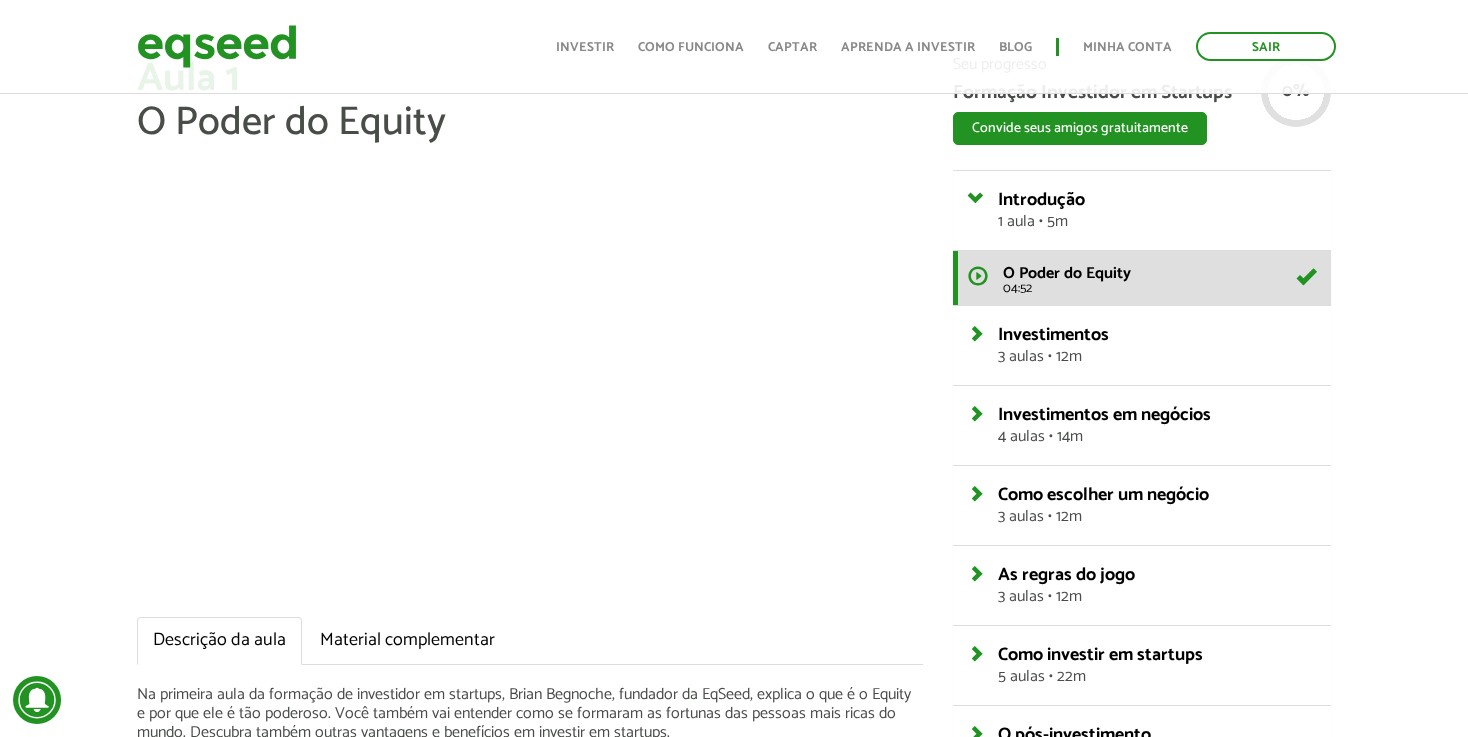 scroll, scrollTop: 76, scrollLeft: 0, axis: vertical 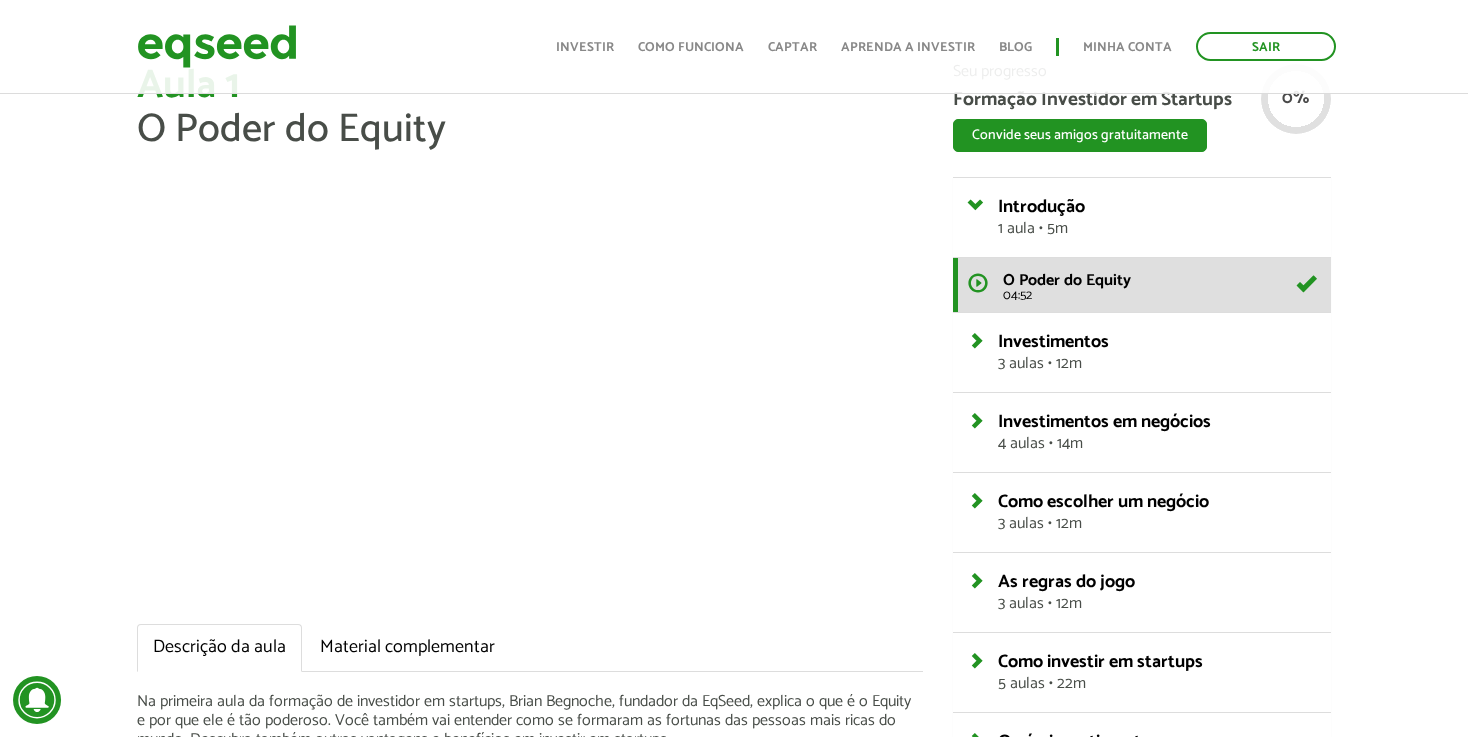 click on "Investimentos" at bounding box center (1053, 342) 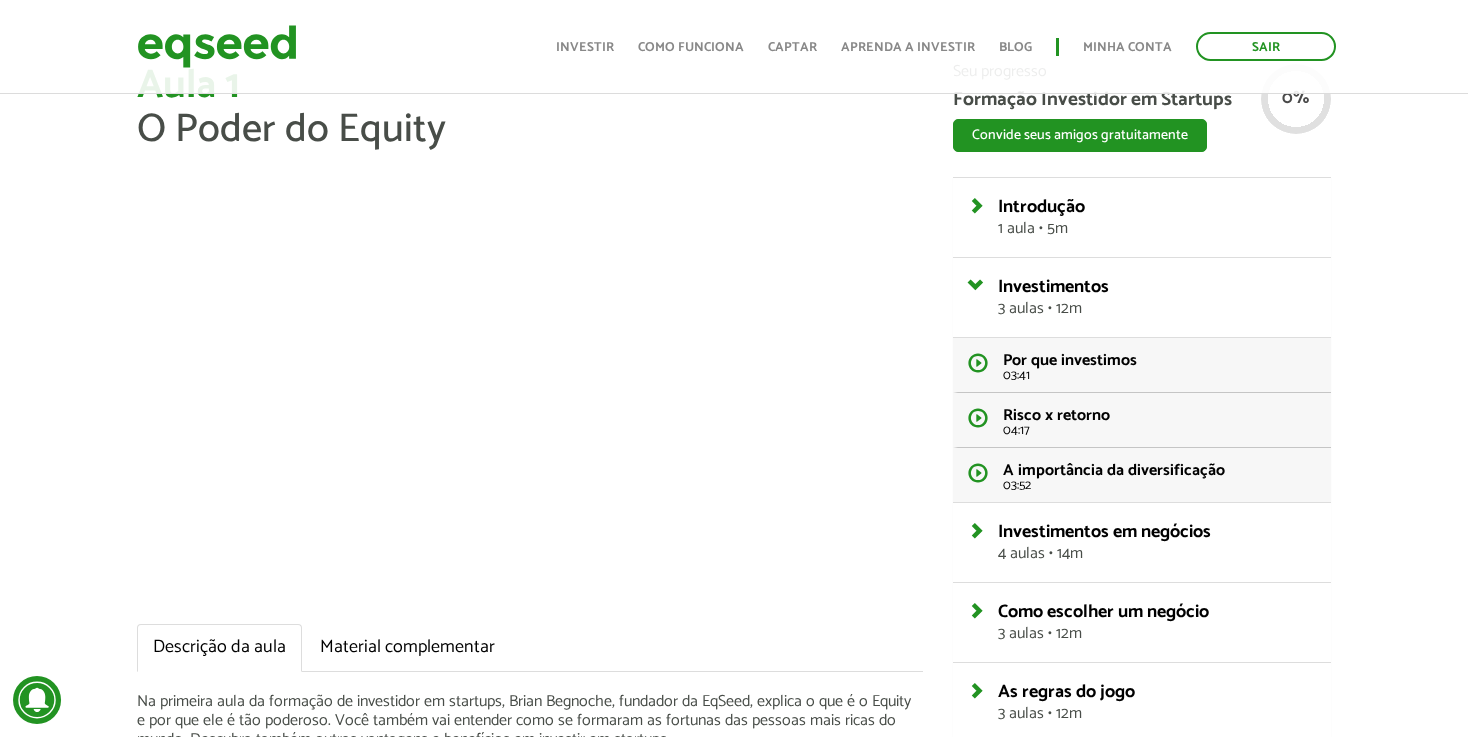 click on "03:41" at bounding box center (1159, 375) 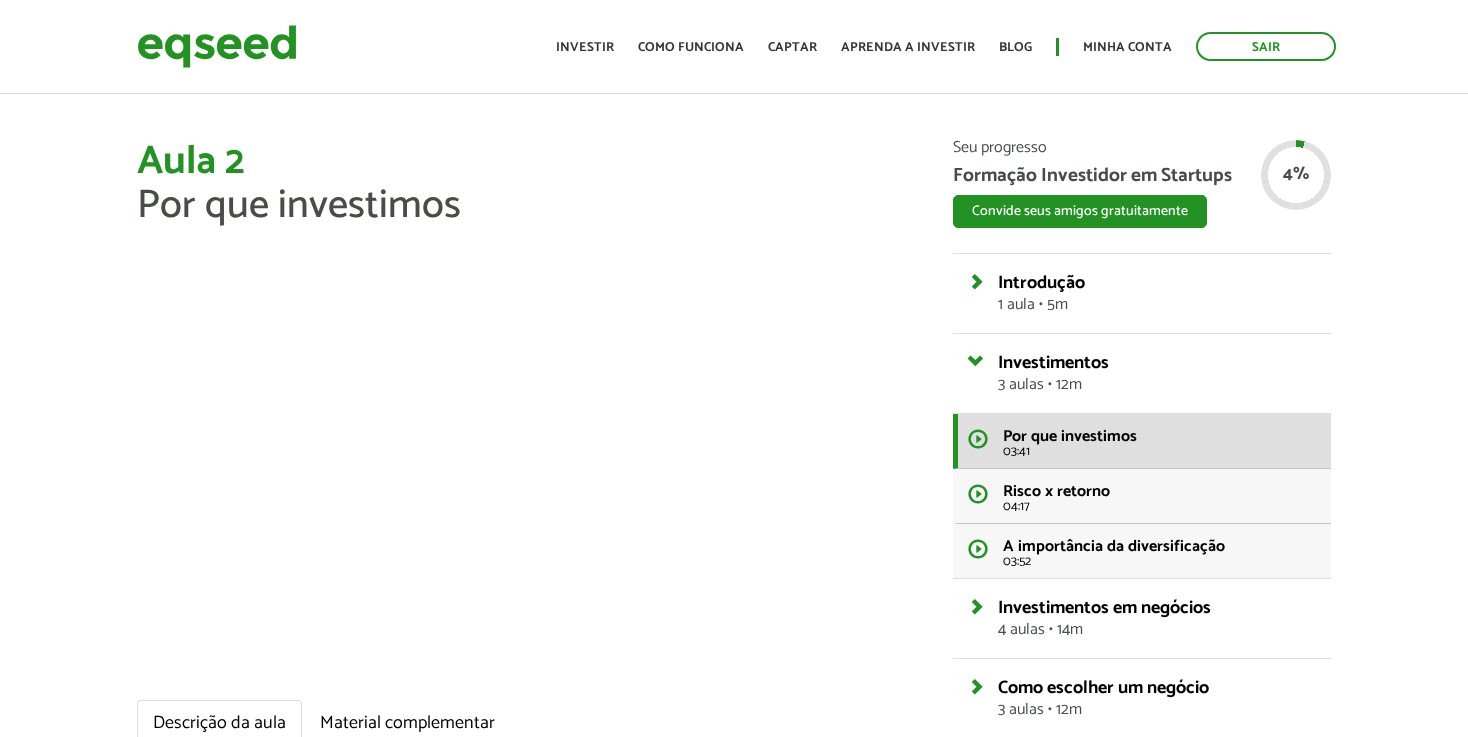 scroll, scrollTop: 0, scrollLeft: 0, axis: both 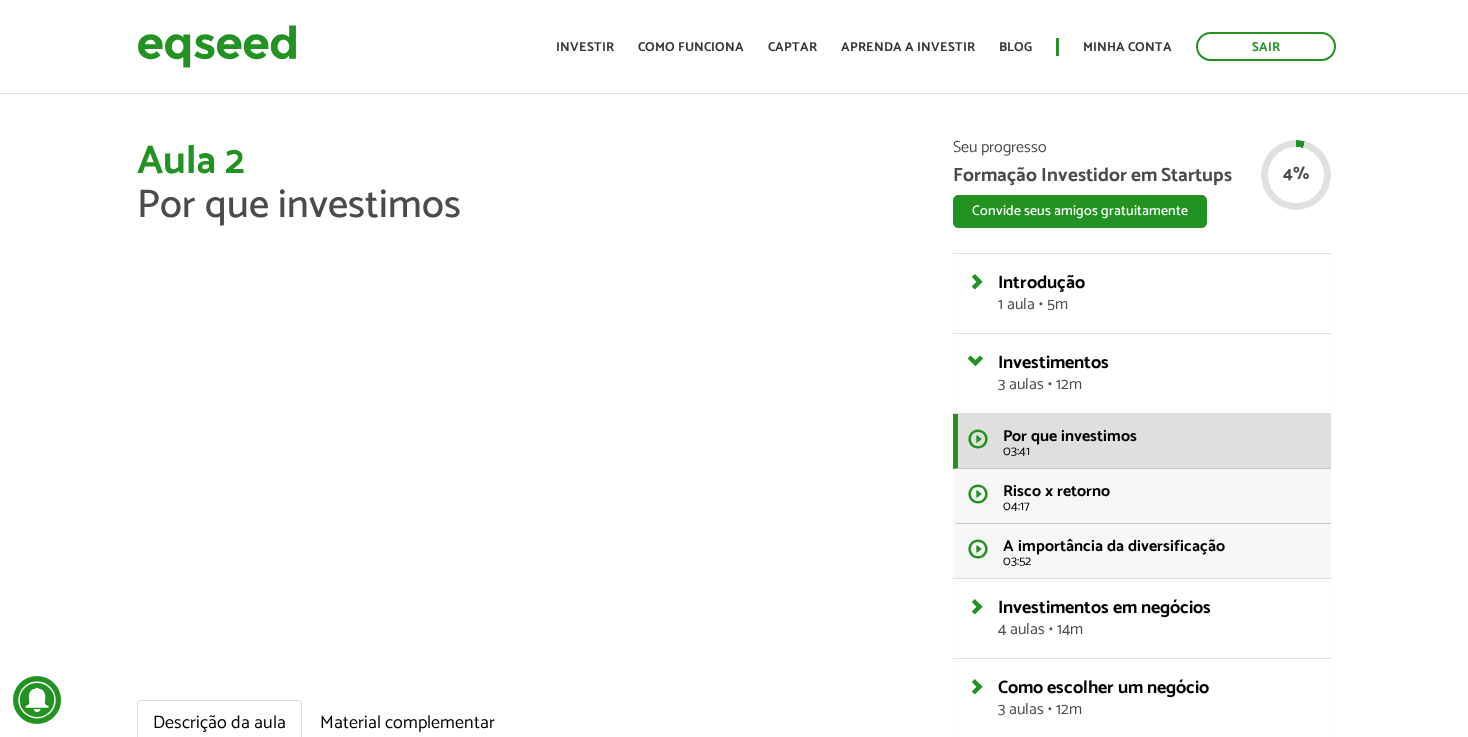 click on "Aula 2 Por que investimos
Descrição da aula
Material complementar
Por que investir? Antes de qualquer coisa é importante entender os principais termos sobre investimento e entender seu objetivo como investidor. Nessa aula, Igor Monteiro, Diretor de Negócios da EqSeed, ensina como avaliar liquidez, fatores de risco, juros compostos e entender seu perfil de investimento." at bounding box center [530, 512] 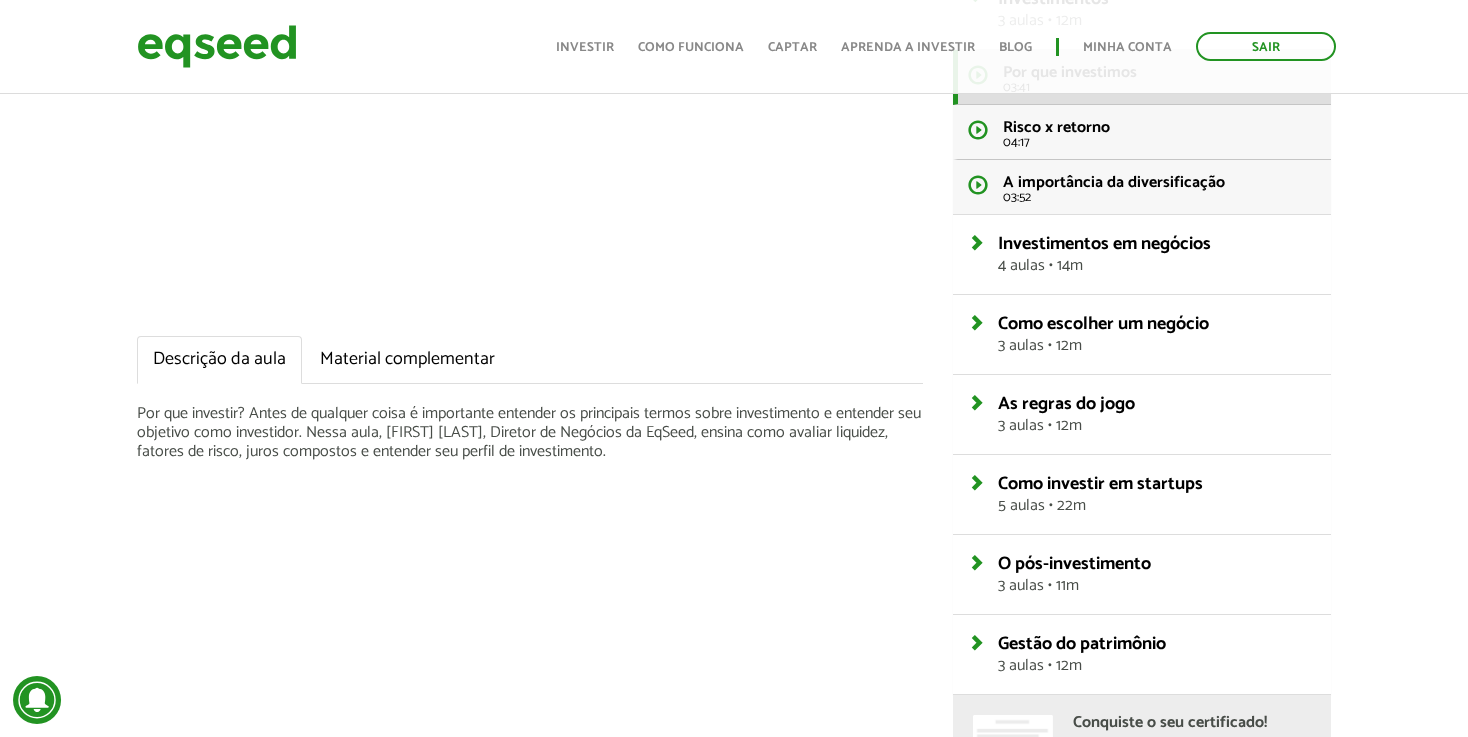 scroll, scrollTop: 367, scrollLeft: 0, axis: vertical 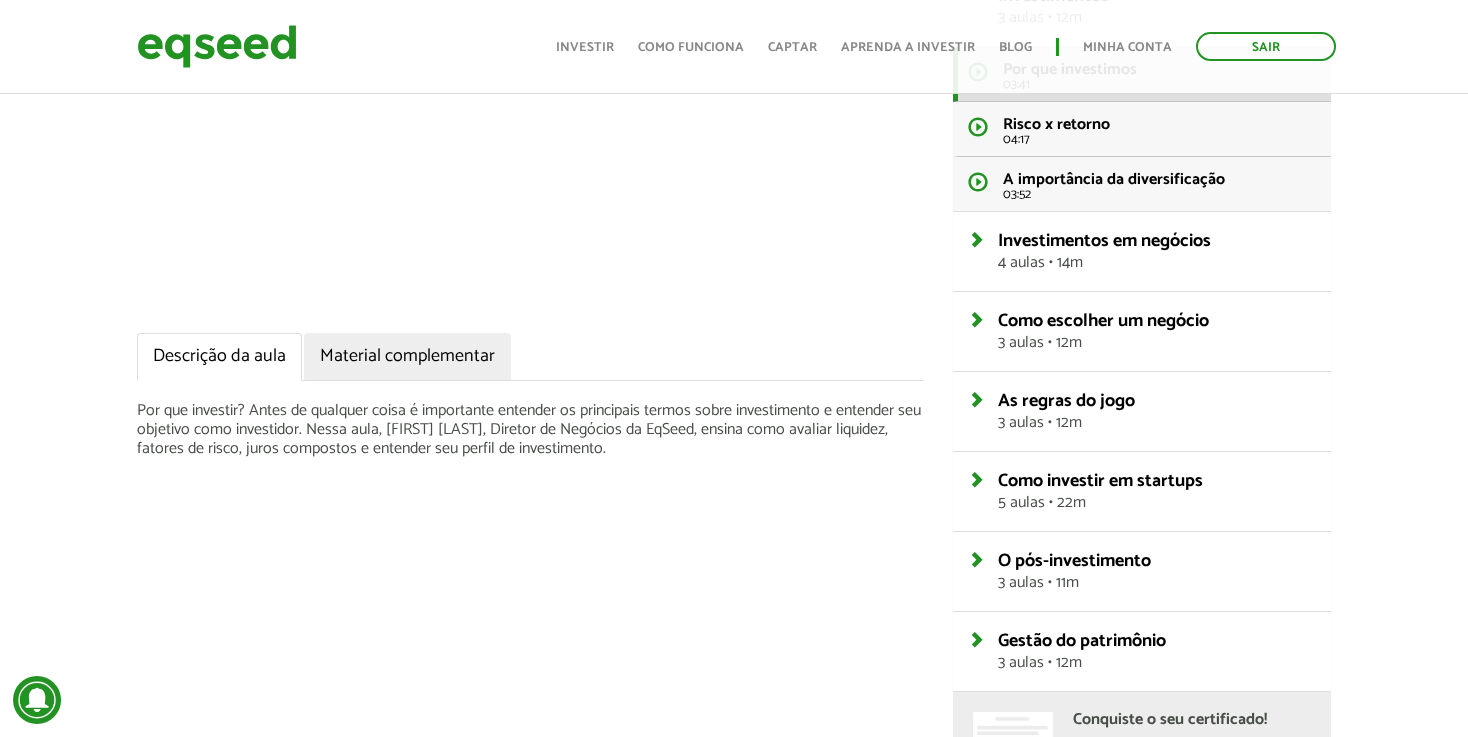 click on "Material complementar" at bounding box center (407, 357) 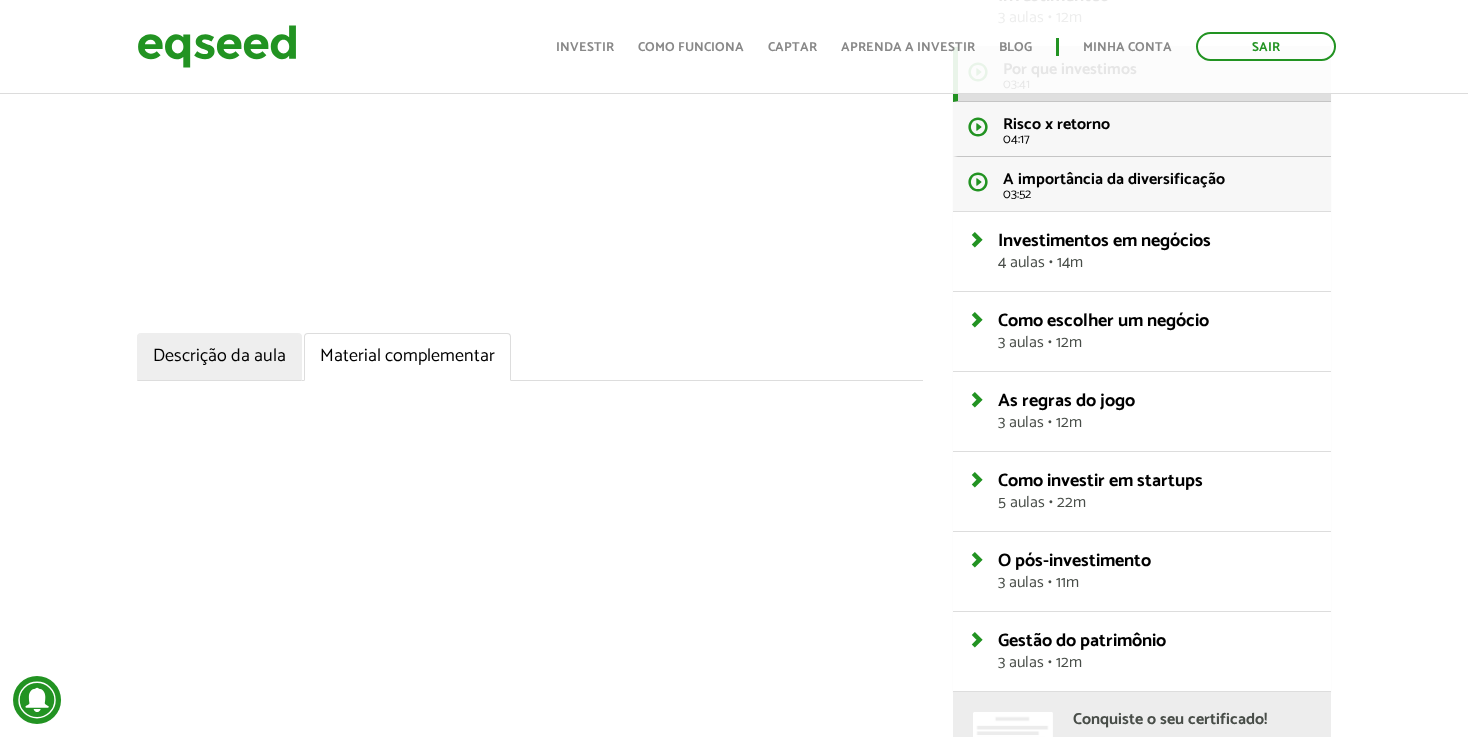 click on "Descrição da aula" at bounding box center (219, 357) 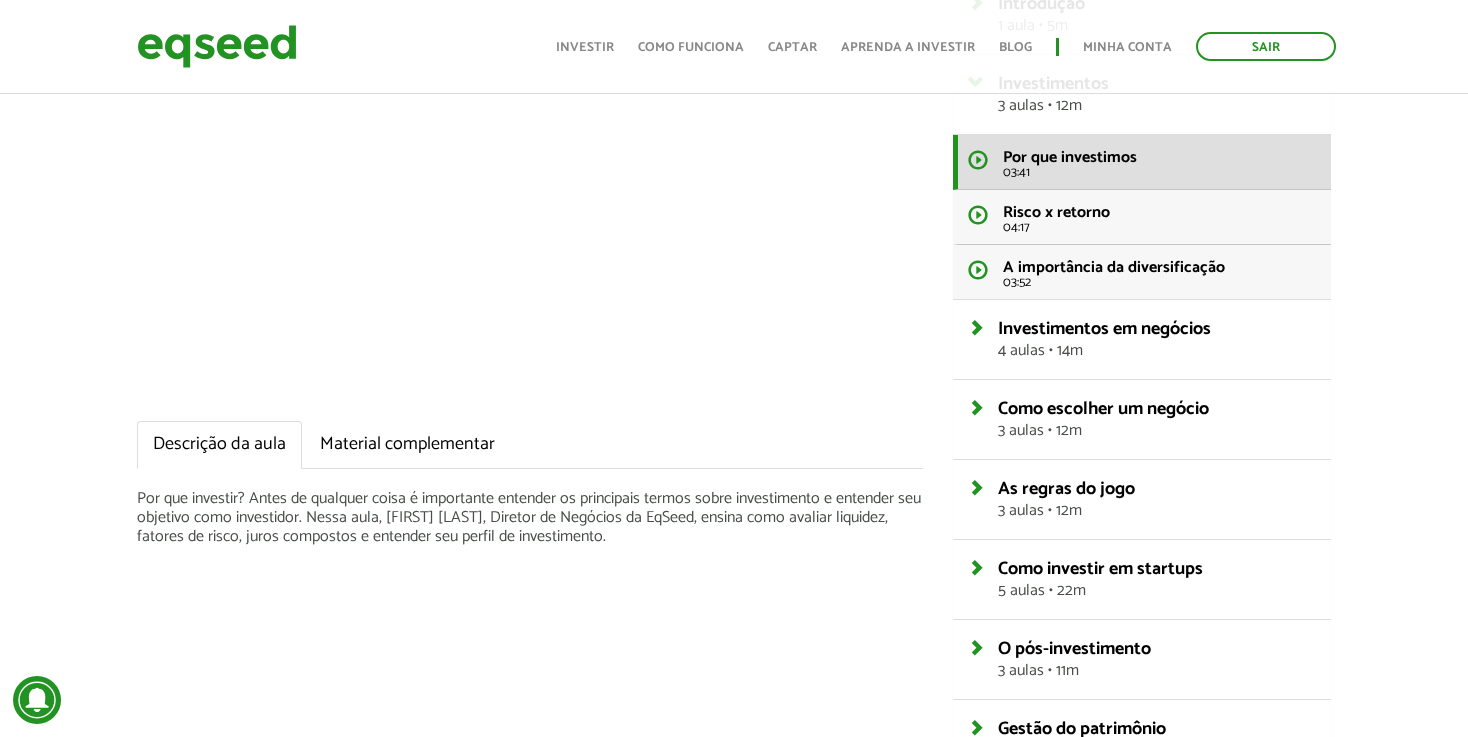 scroll, scrollTop: 12, scrollLeft: 0, axis: vertical 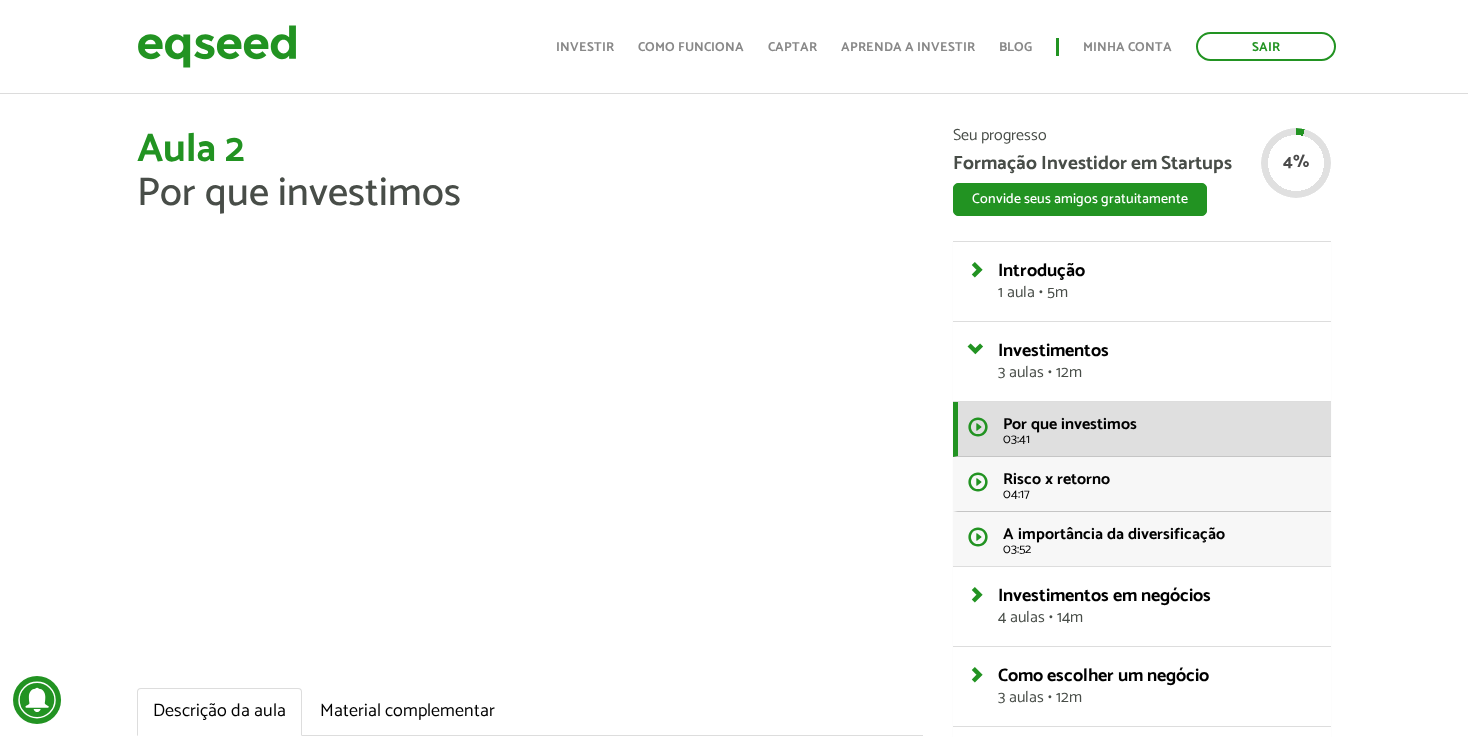 click on "Aula 2 Por que investimos
Descrição da aula
Material complementar
Por que investir? Antes de qualquer coisa é importante entender os principais termos sobre investimento e entender seu objetivo como investidor. Nessa aula, Igor Monteiro, Diretor de Negócios da EqSeed, ensina como avaliar liquidez, fatores de risco, juros compostos e entender seu perfil de investimento.
Seu progresso
Formação Investidor em Startups
Convide seus amigos gratuitamente" at bounding box center [734, 648] 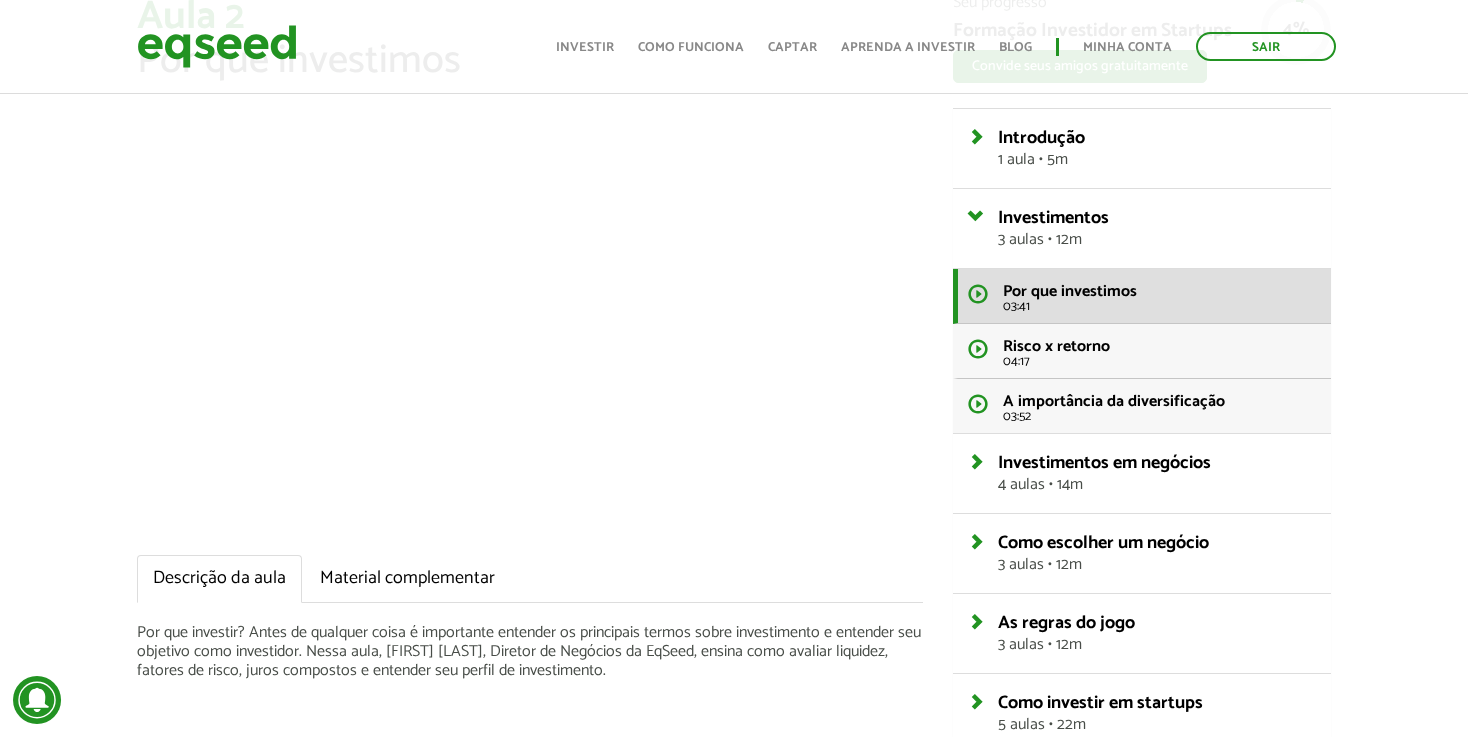 scroll, scrollTop: 39, scrollLeft: 0, axis: vertical 